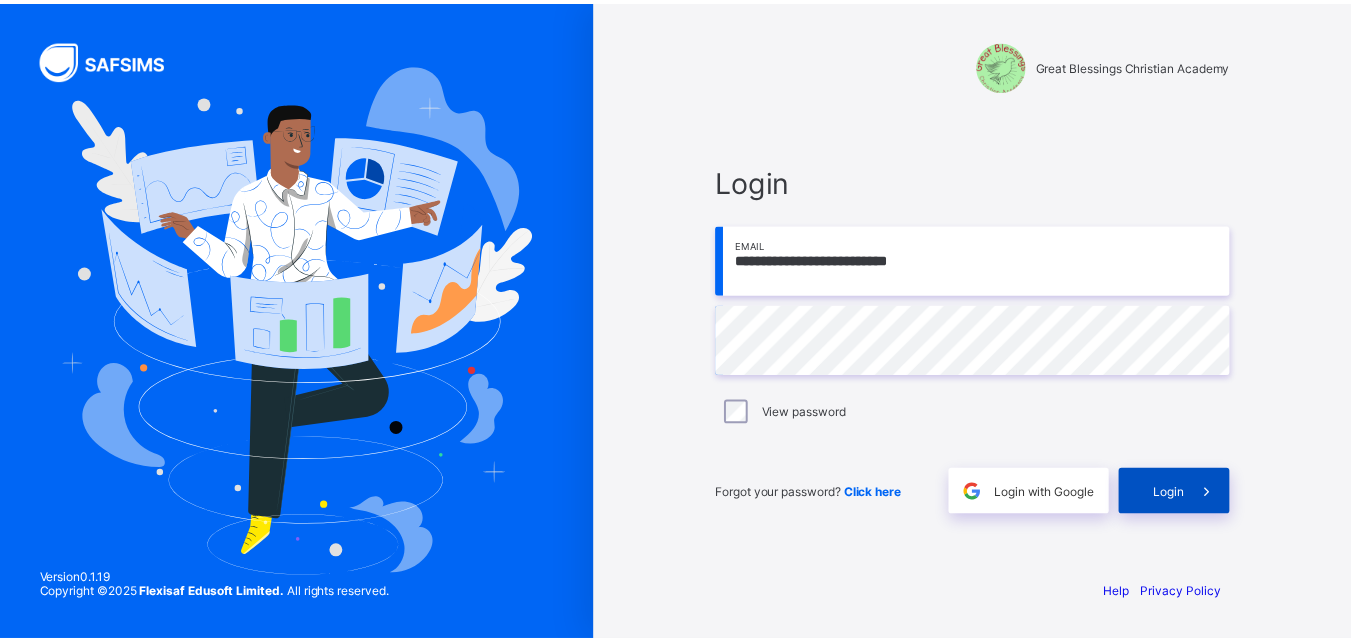 scroll, scrollTop: 0, scrollLeft: 0, axis: both 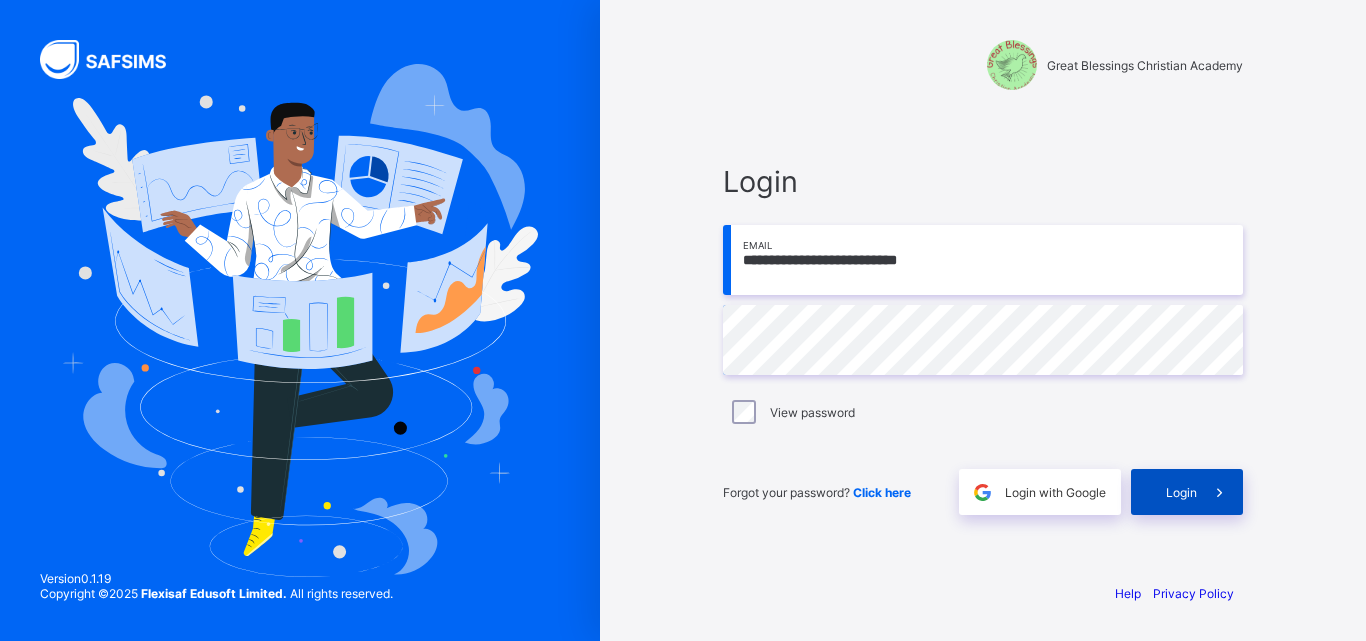 click on "Login" at bounding box center (1187, 492) 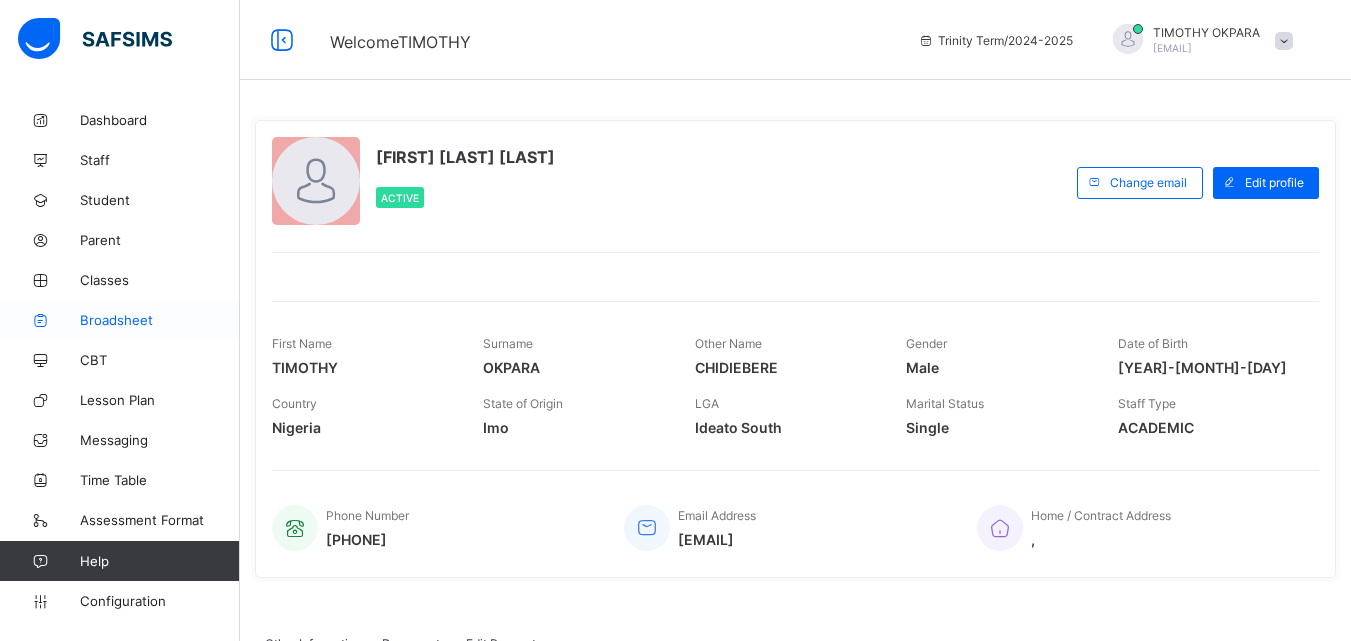 click on "Broadsheet" at bounding box center [120, 320] 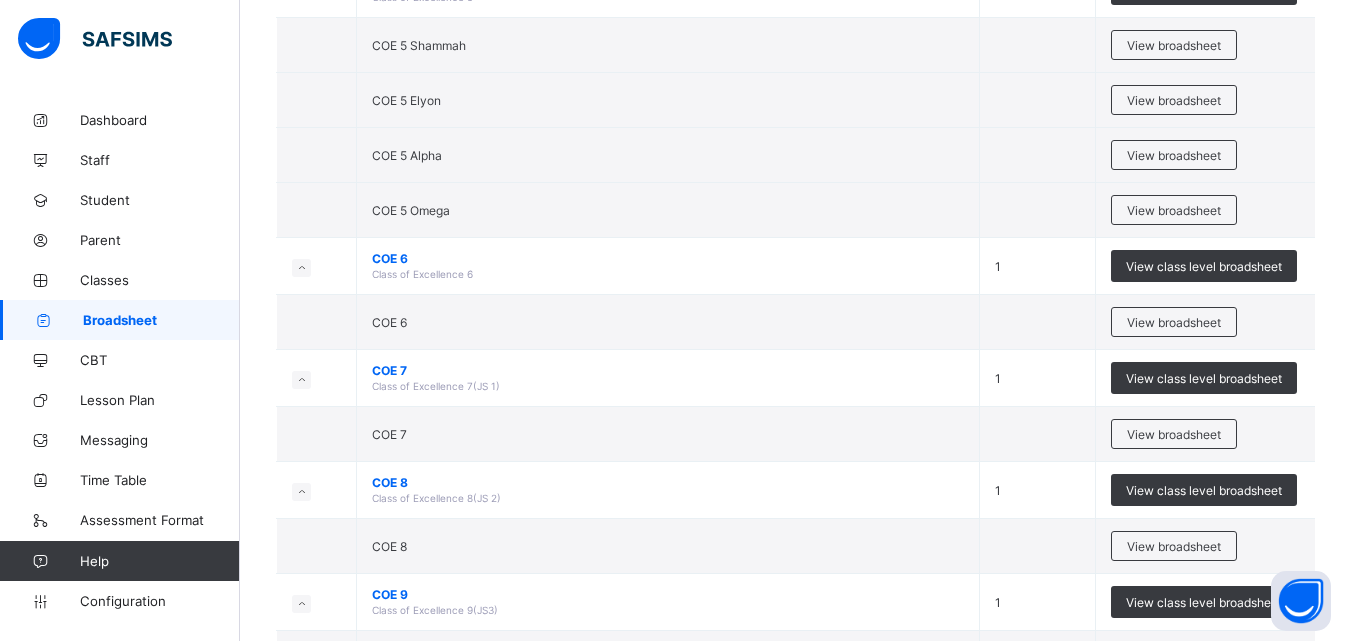 scroll, scrollTop: 3015, scrollLeft: 0, axis: vertical 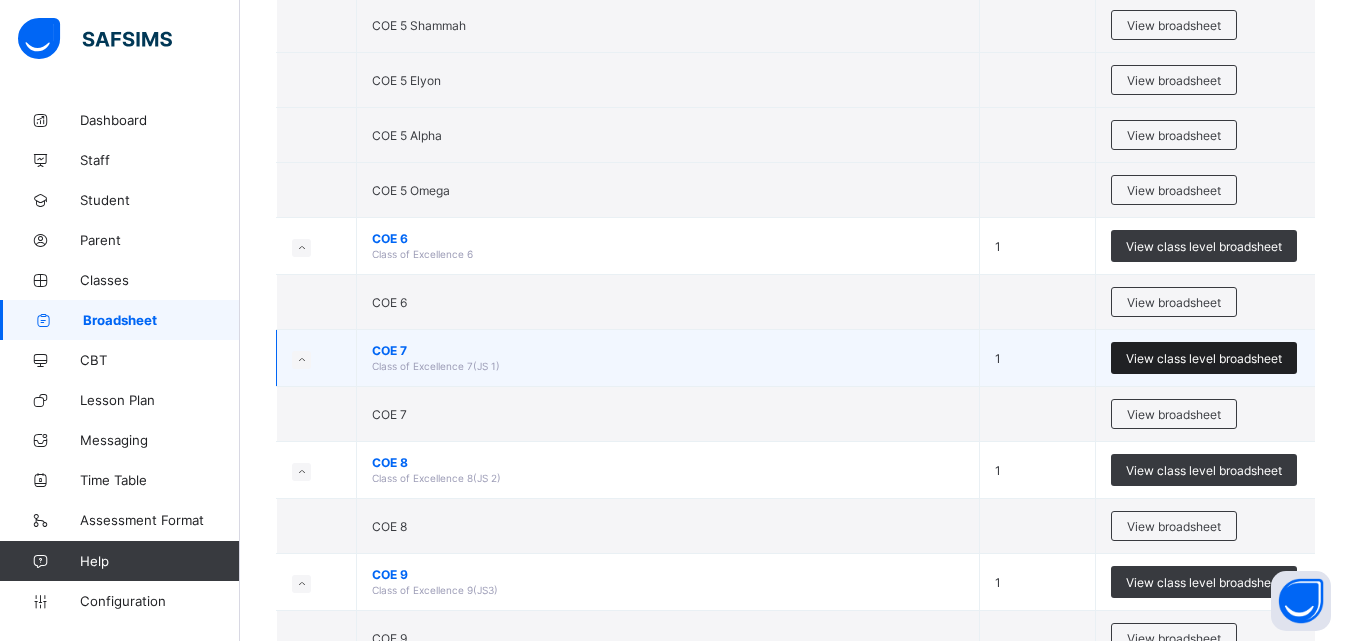 click on "View class level broadsheet" at bounding box center (1204, 358) 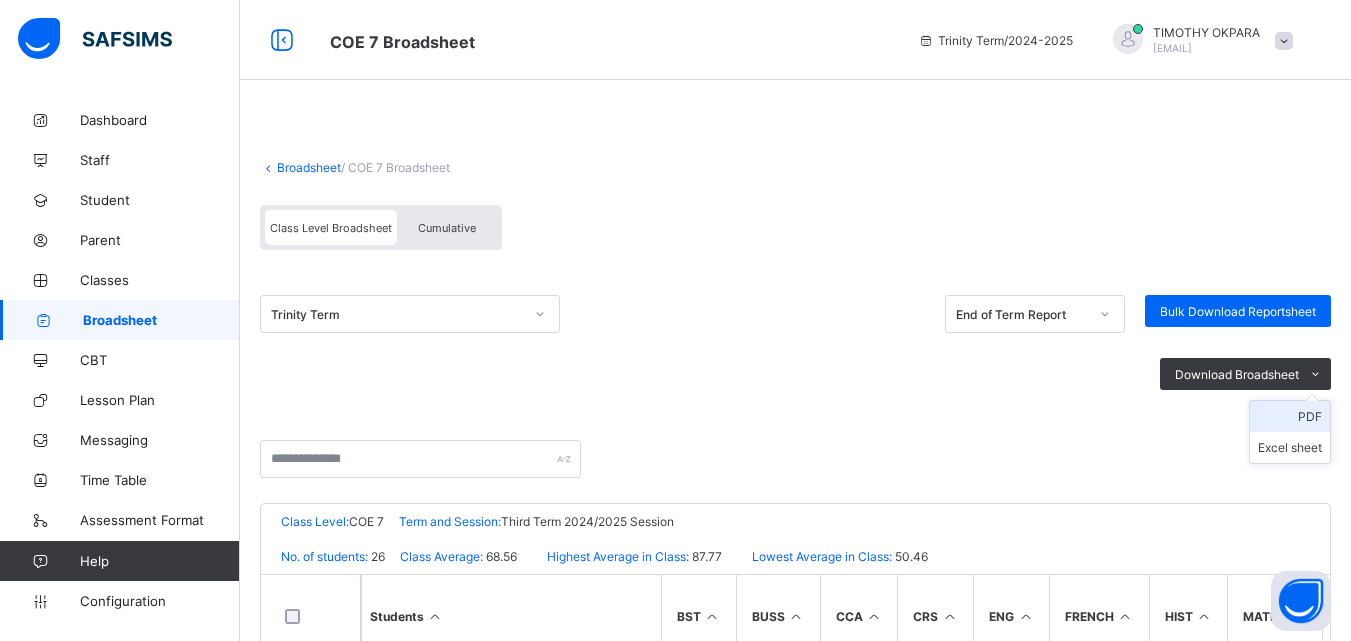 click on "PDF" at bounding box center (1290, 416) 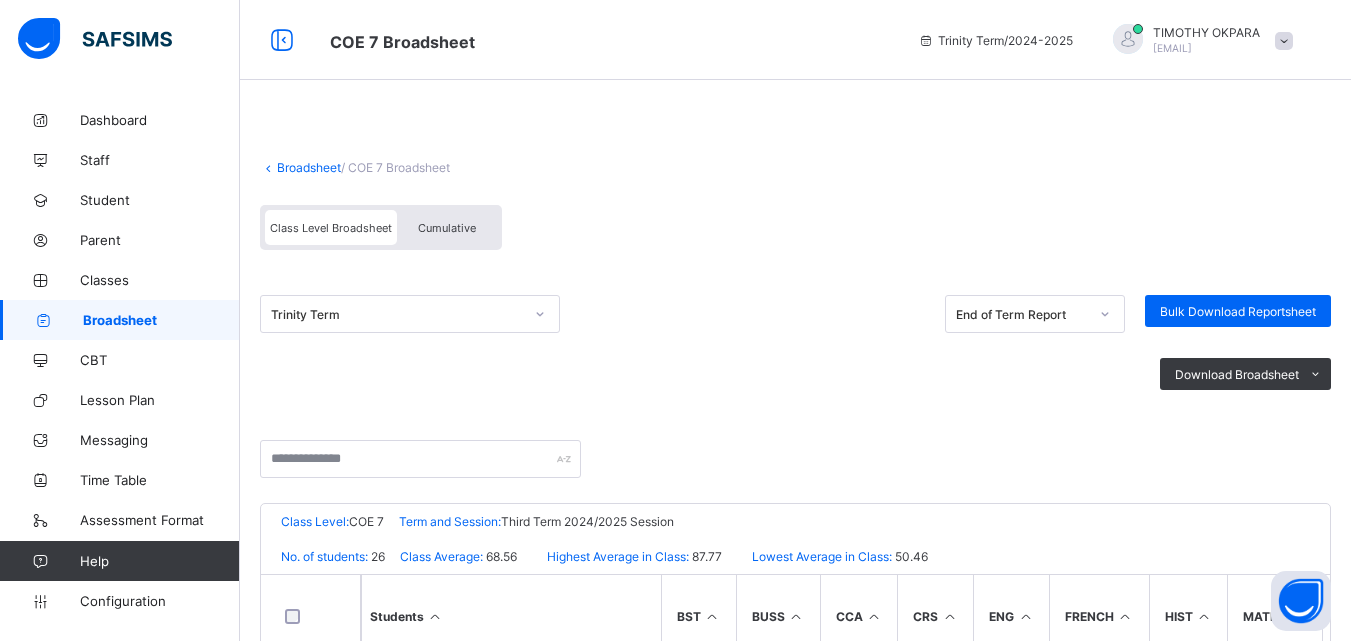 click on "Cumulative" at bounding box center (447, 228) 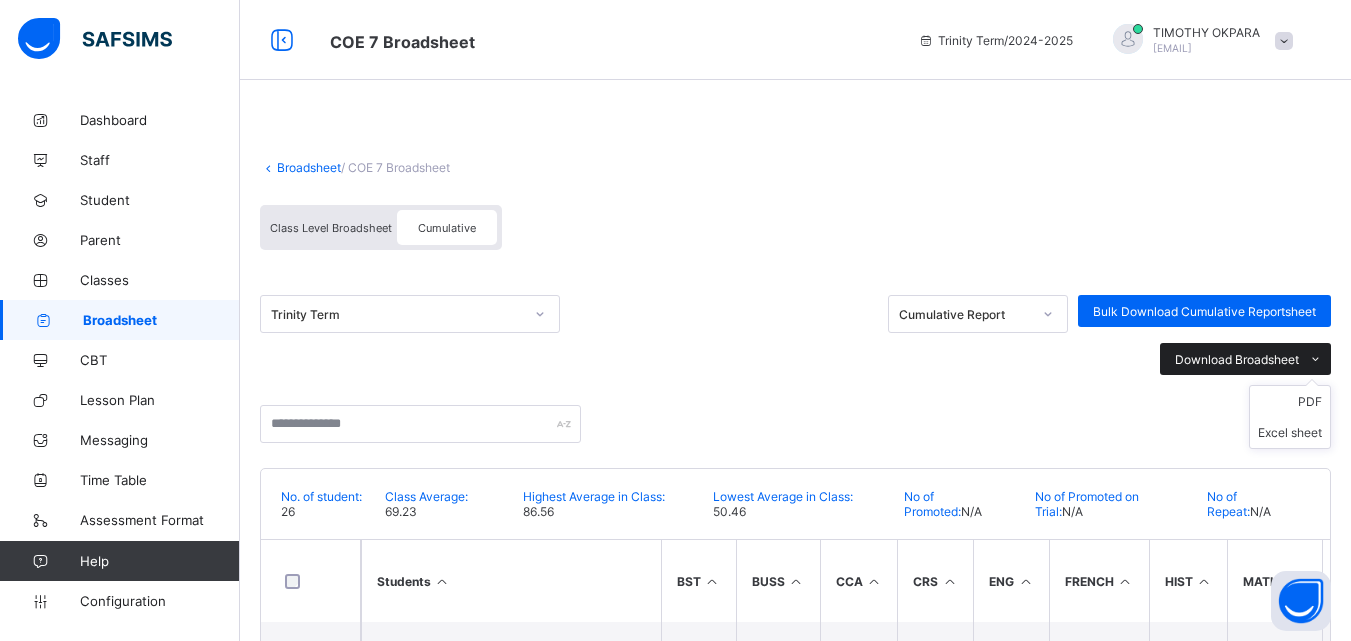 click at bounding box center [1315, 359] 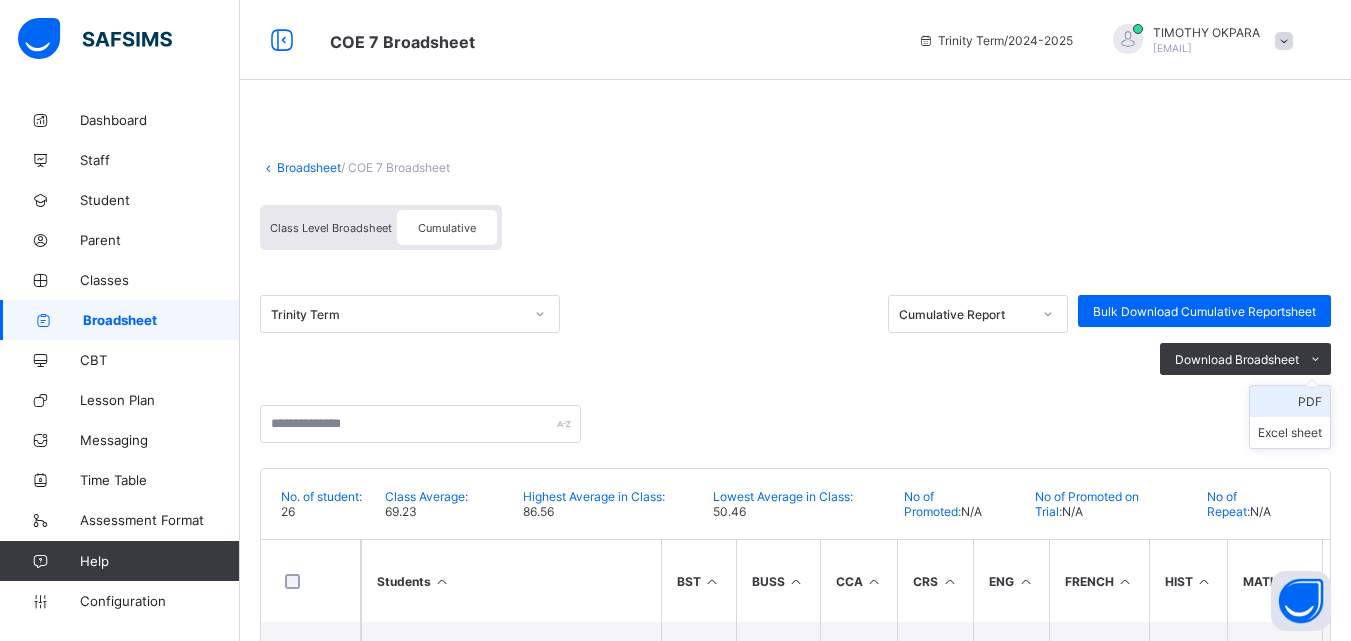 click on "PDF" at bounding box center [1290, 401] 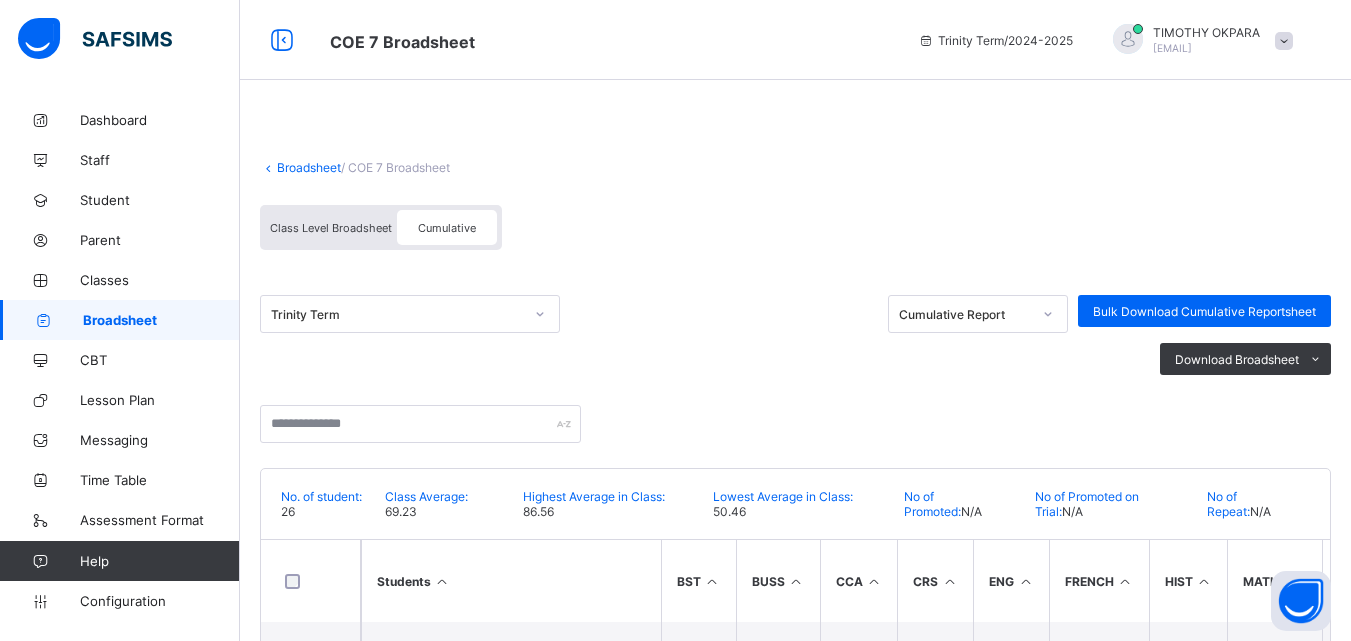 click on "Class Level Broadsheet" at bounding box center (331, 228) 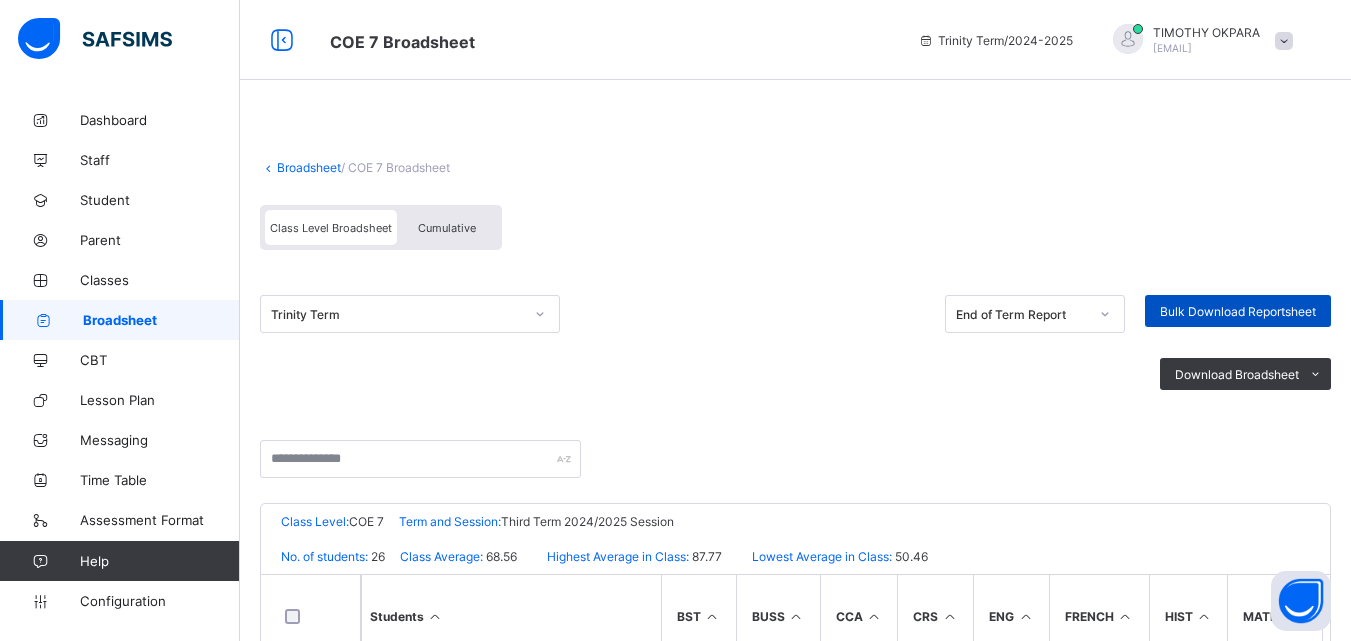 click on "Bulk Download Reportsheet" at bounding box center [1238, 311] 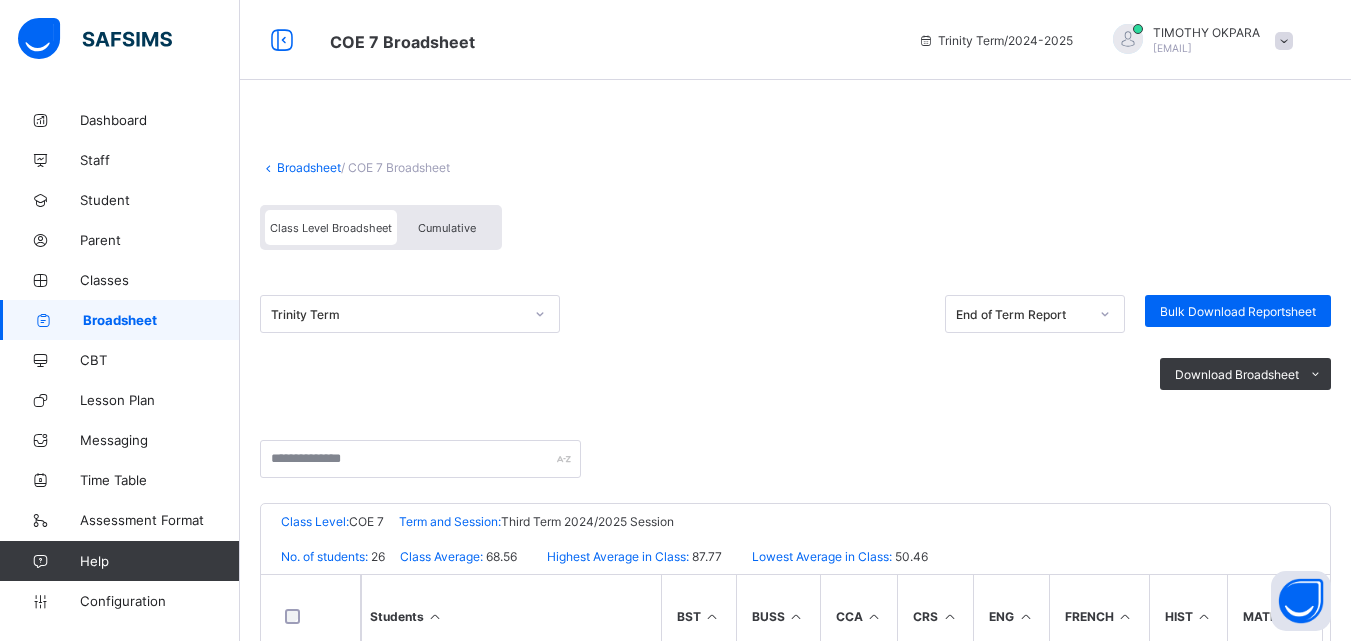 click on "Cumulative" at bounding box center [447, 228] 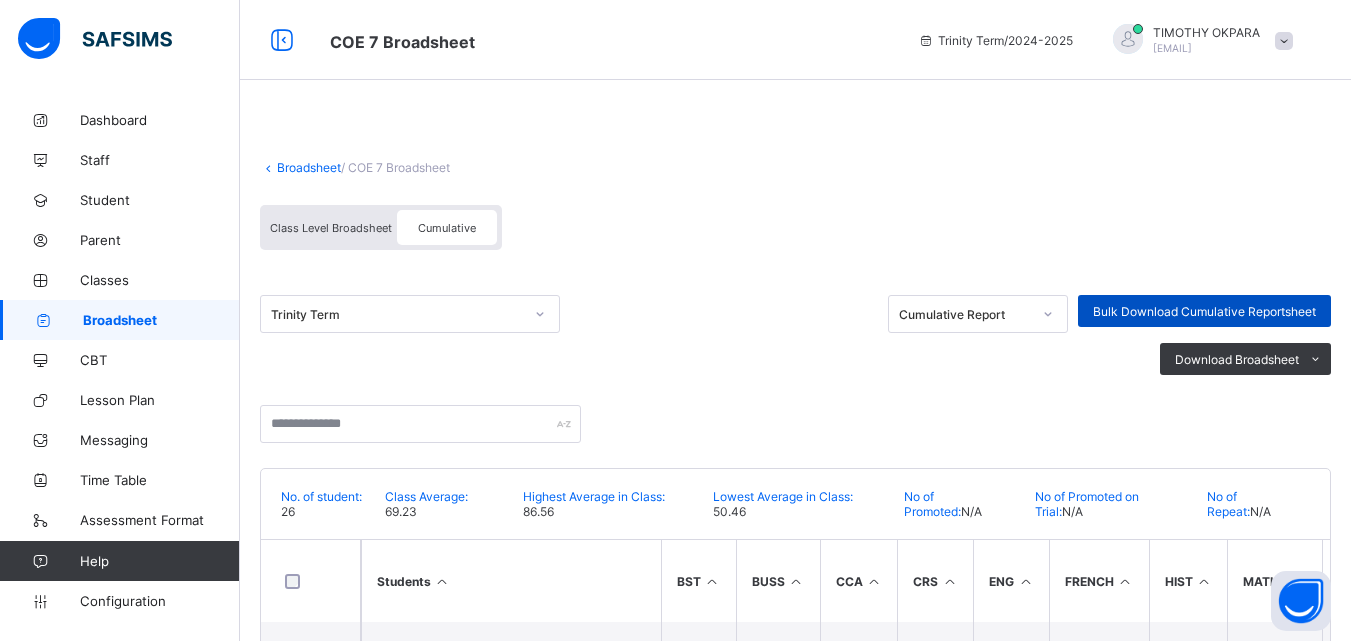 click on "Bulk Download Cumulative Reportsheet" at bounding box center (1204, 311) 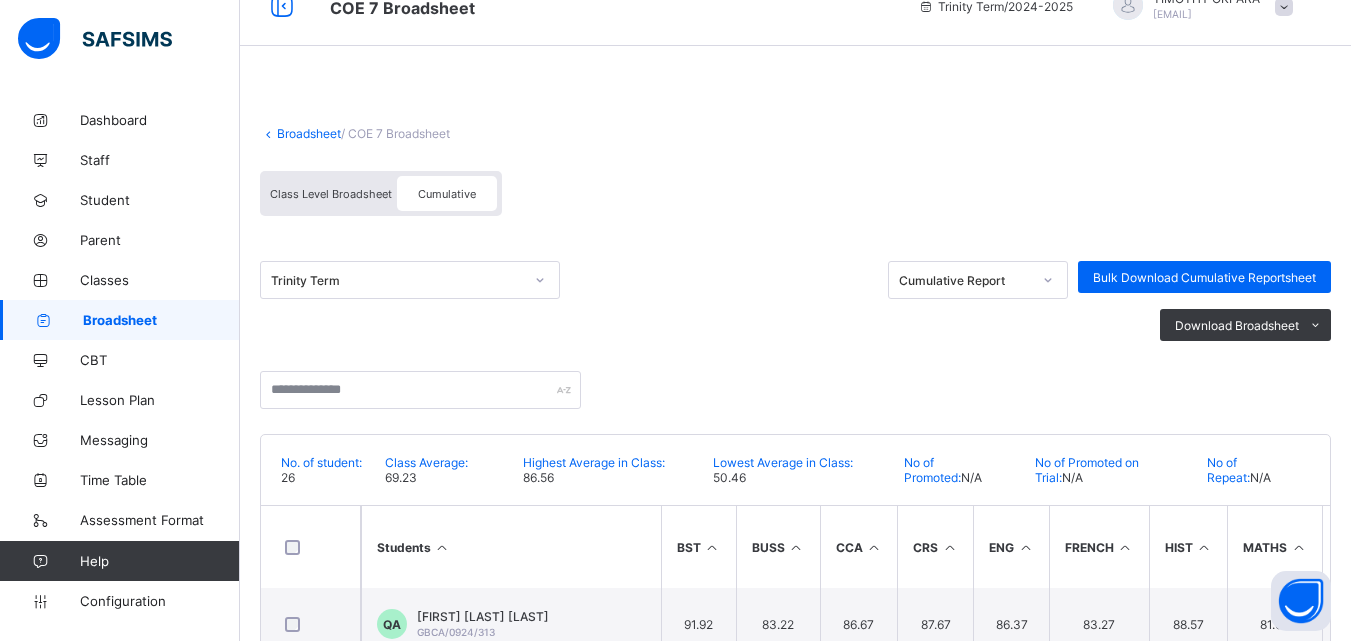 scroll, scrollTop: 0, scrollLeft: 0, axis: both 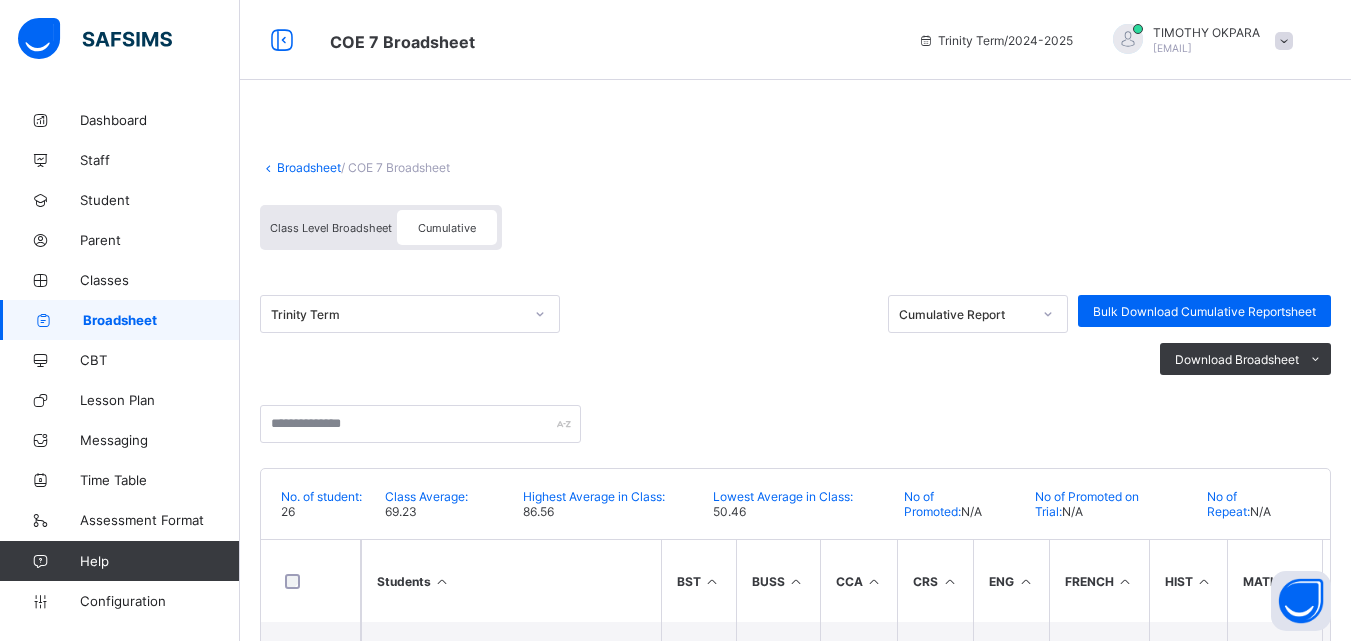 click on "Broadsheet" at bounding box center (309, 167) 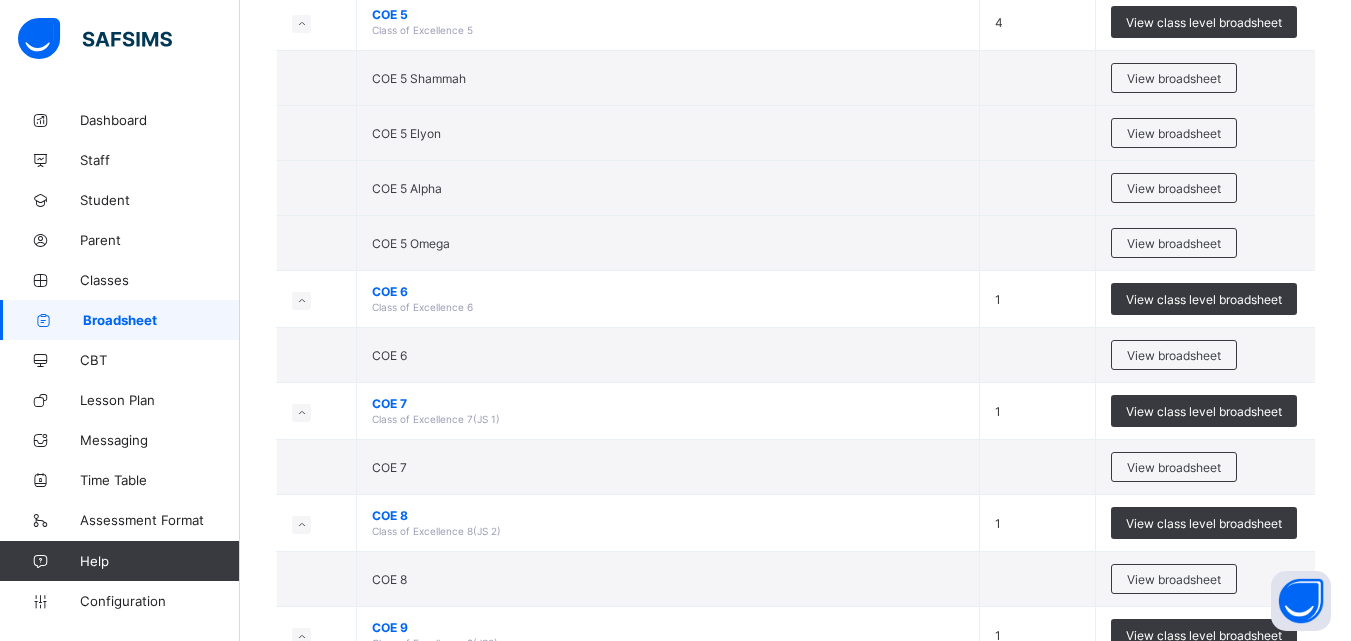 scroll, scrollTop: 3042, scrollLeft: 0, axis: vertical 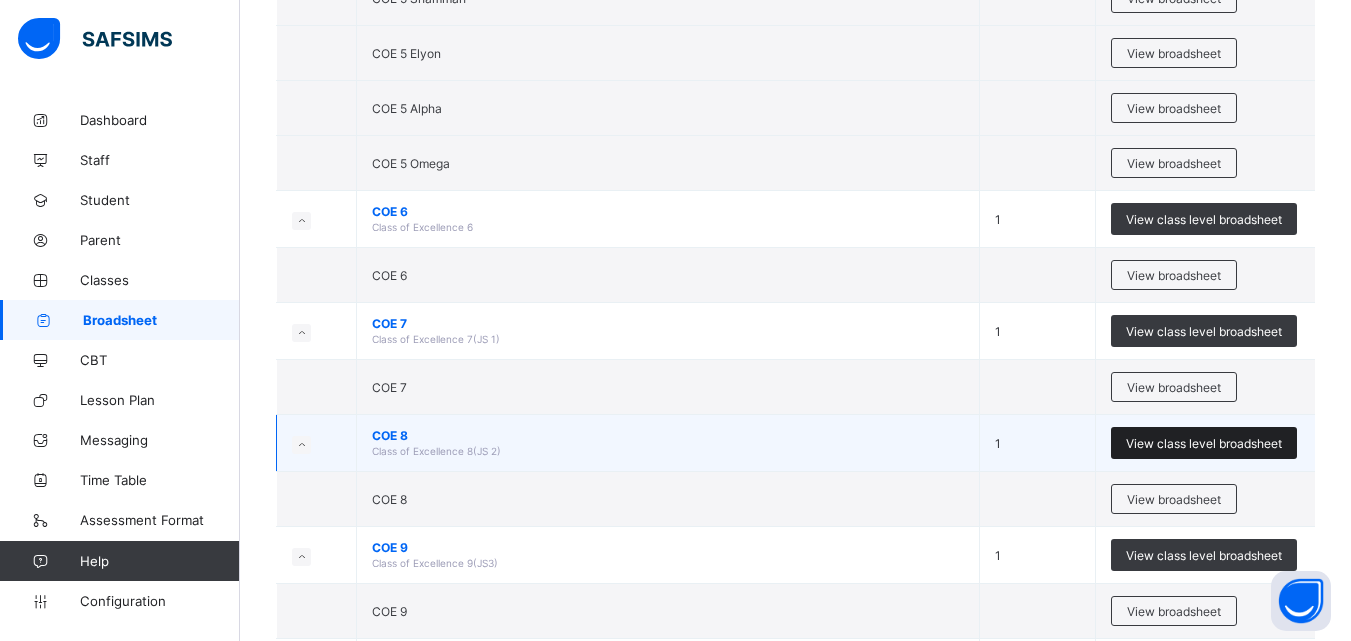 click on "View class level broadsheet" at bounding box center (1204, 443) 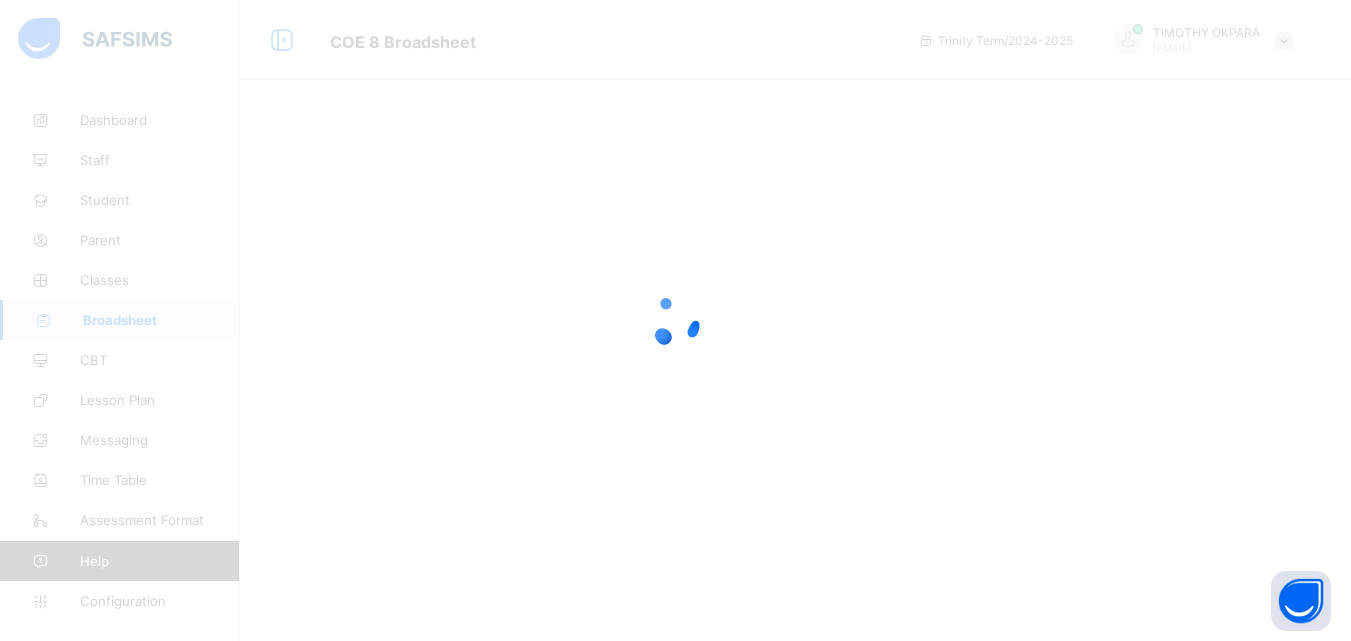 scroll, scrollTop: 0, scrollLeft: 0, axis: both 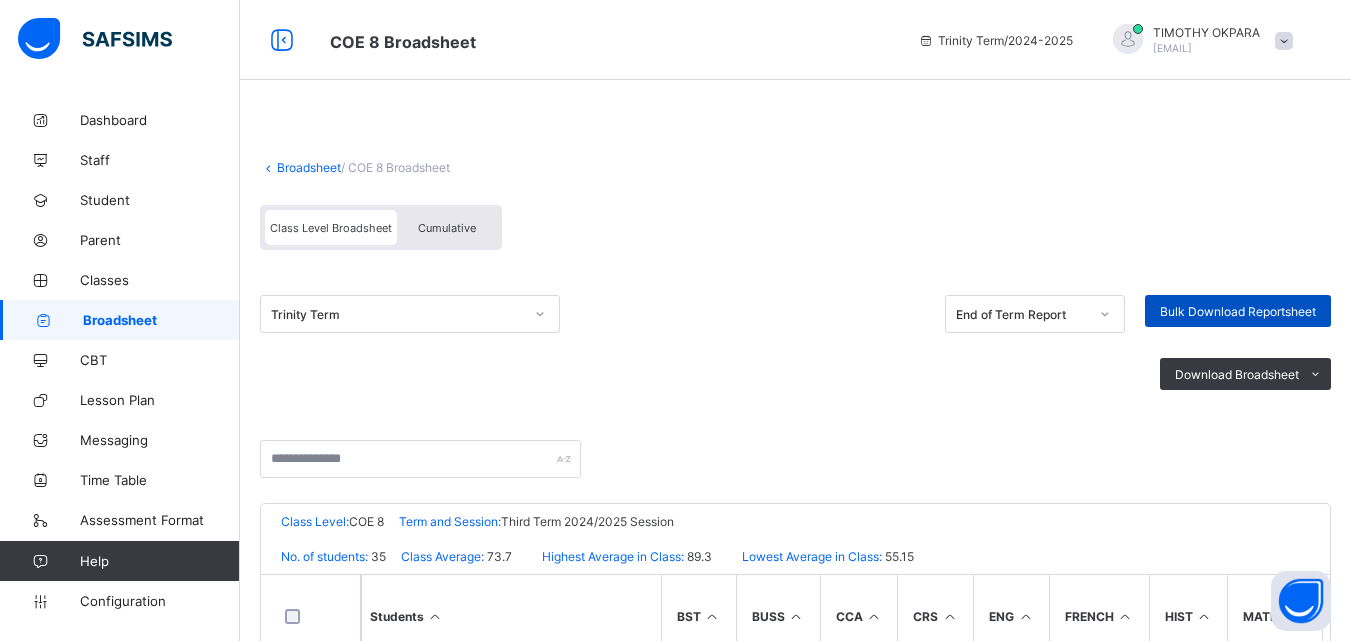 click on "Bulk Download Reportsheet" at bounding box center [1238, 311] 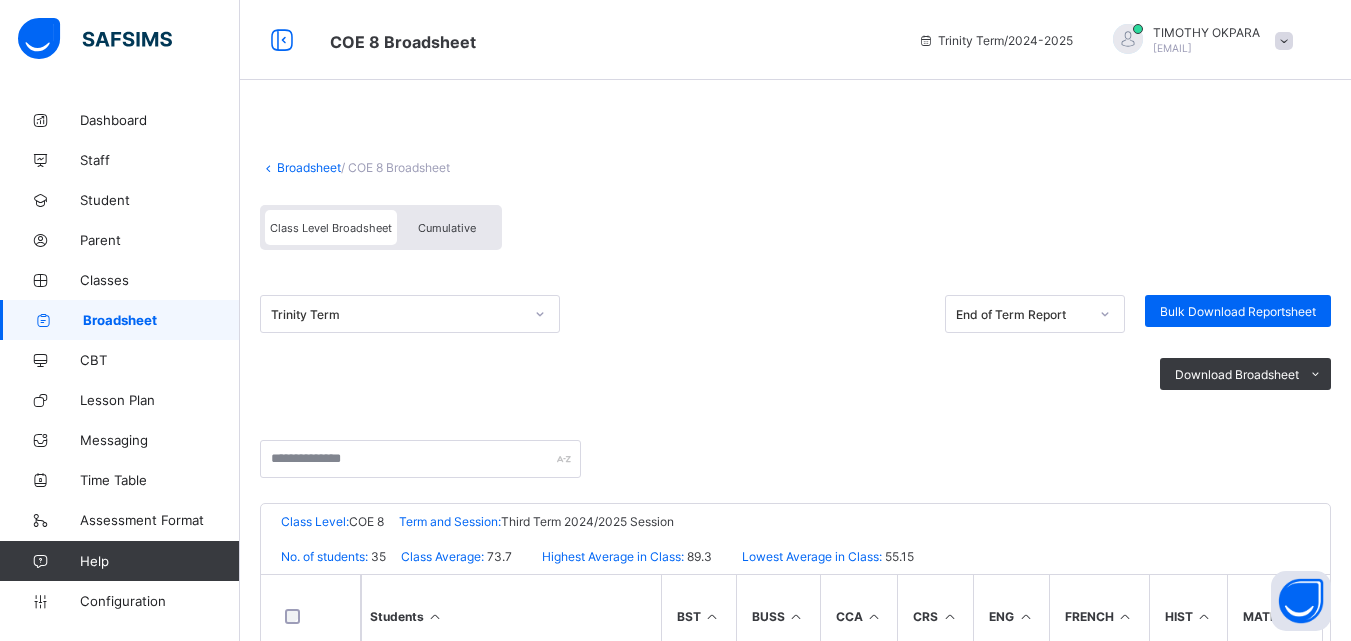 click on "Cumulative" at bounding box center (447, 228) 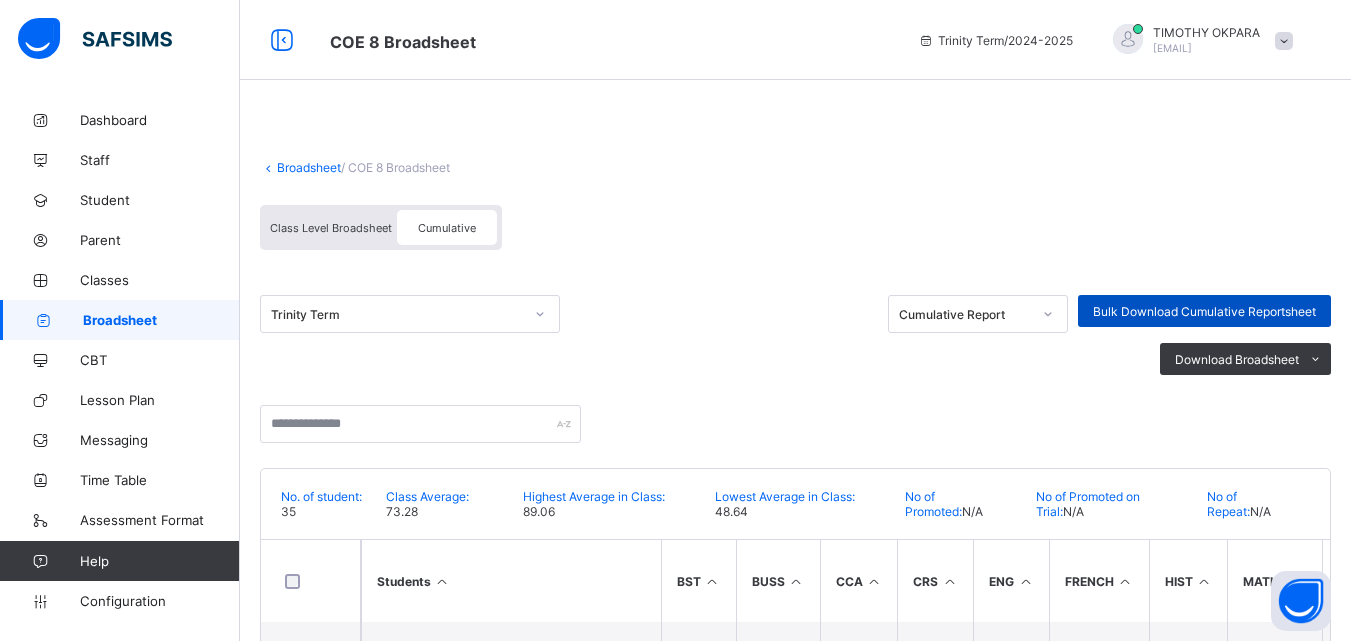 click on "Bulk Download Cumulative Reportsheet" at bounding box center [1204, 311] 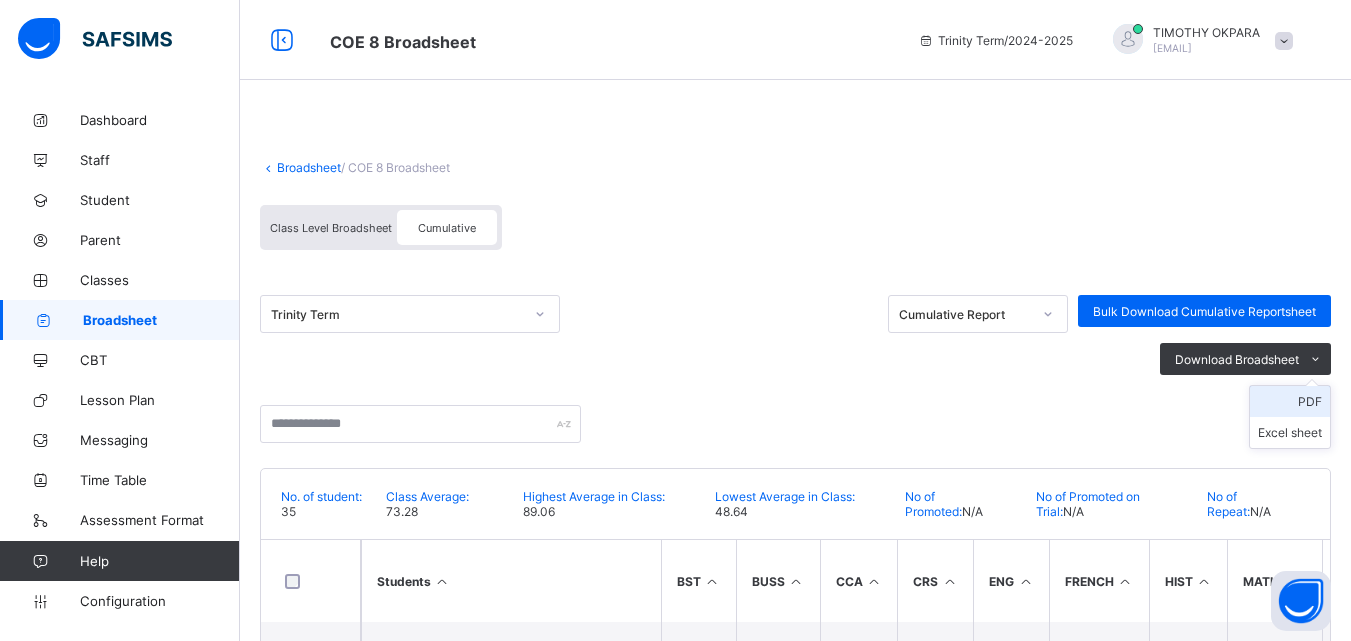 click on "PDF" at bounding box center [1290, 401] 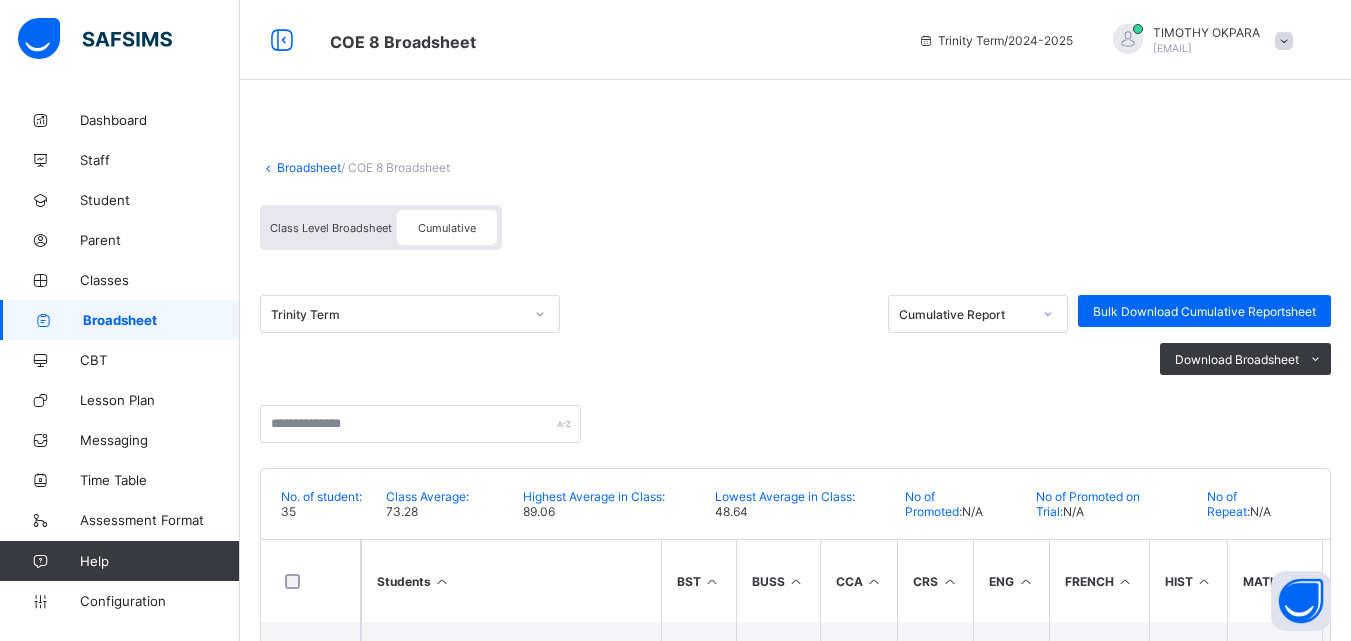 scroll, scrollTop: 0, scrollLeft: 0, axis: both 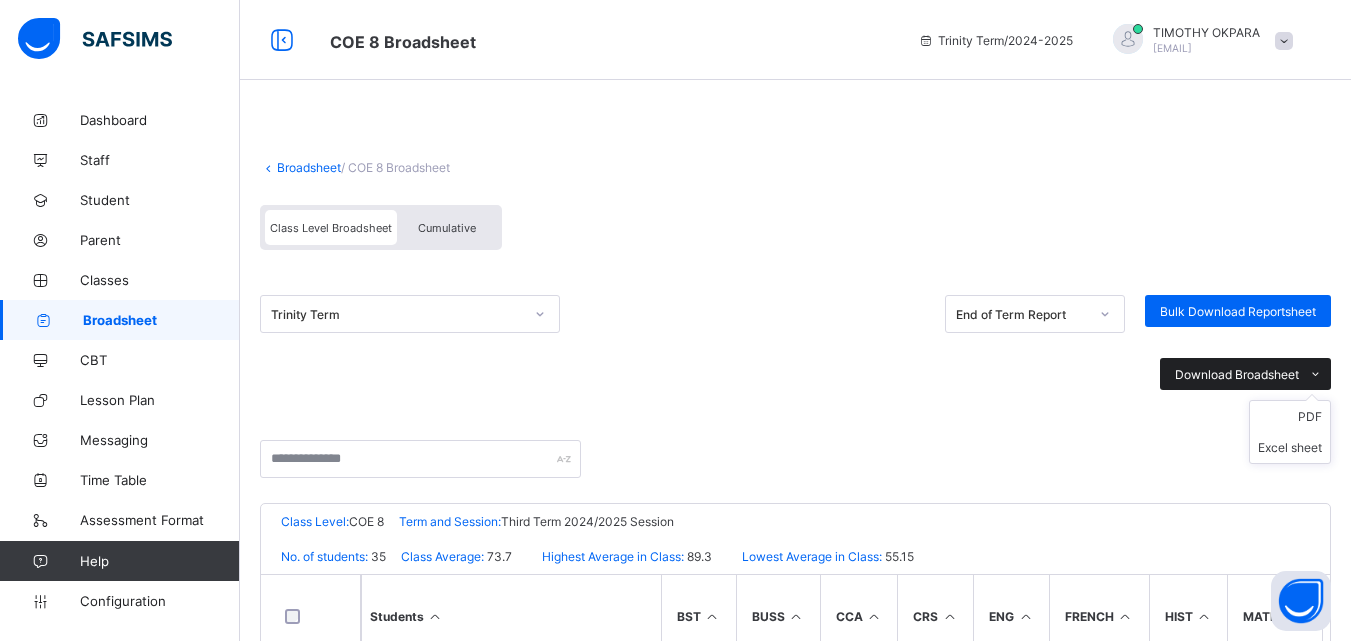 click on "Download Broadsheet" at bounding box center [1237, 374] 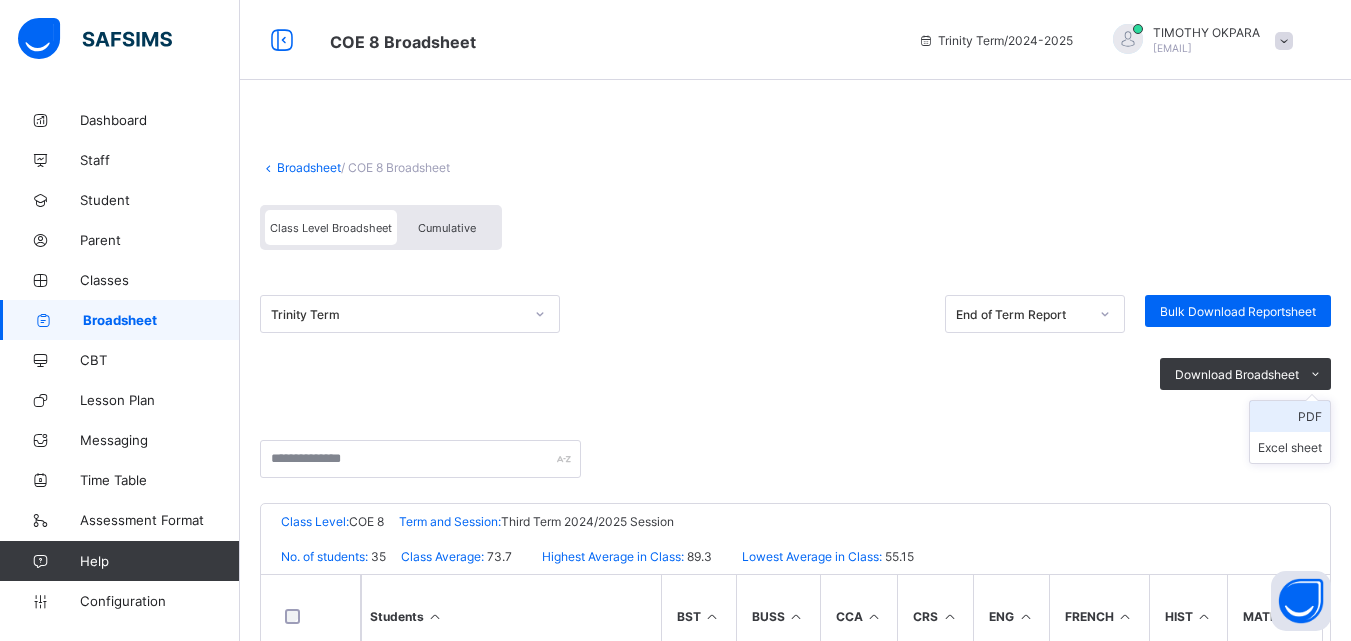 click on "PDF" at bounding box center [1290, 416] 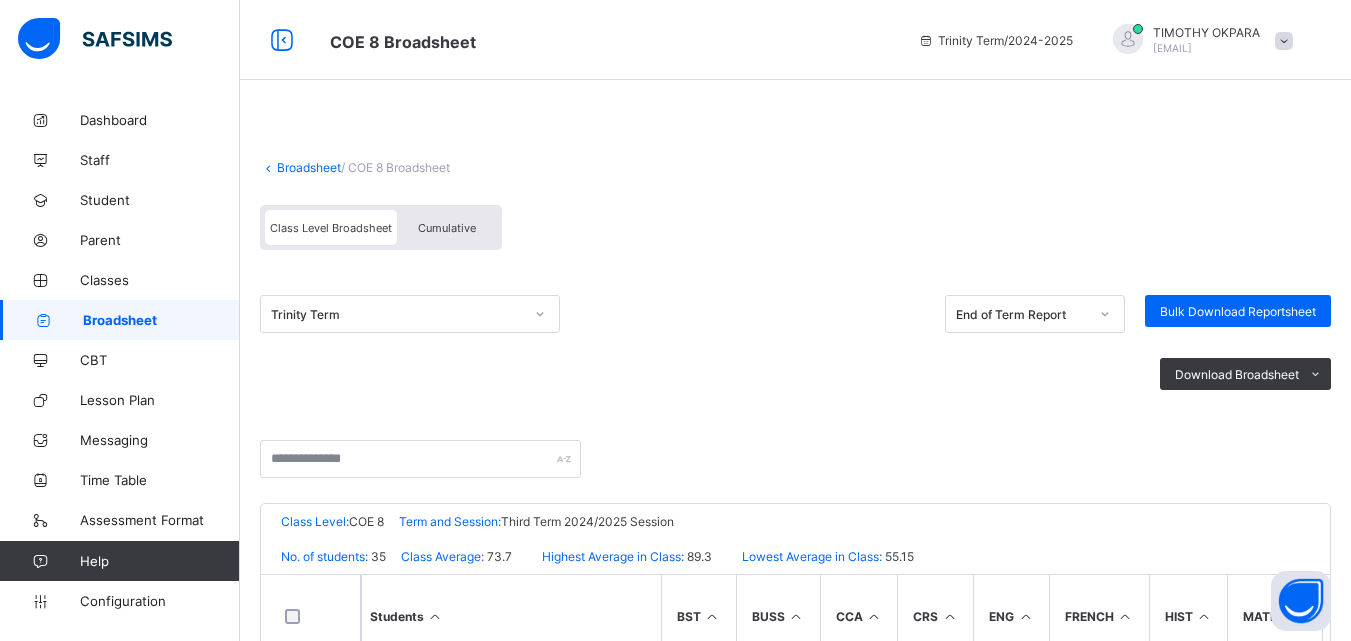 click on "Broadsheet" at bounding box center (309, 167) 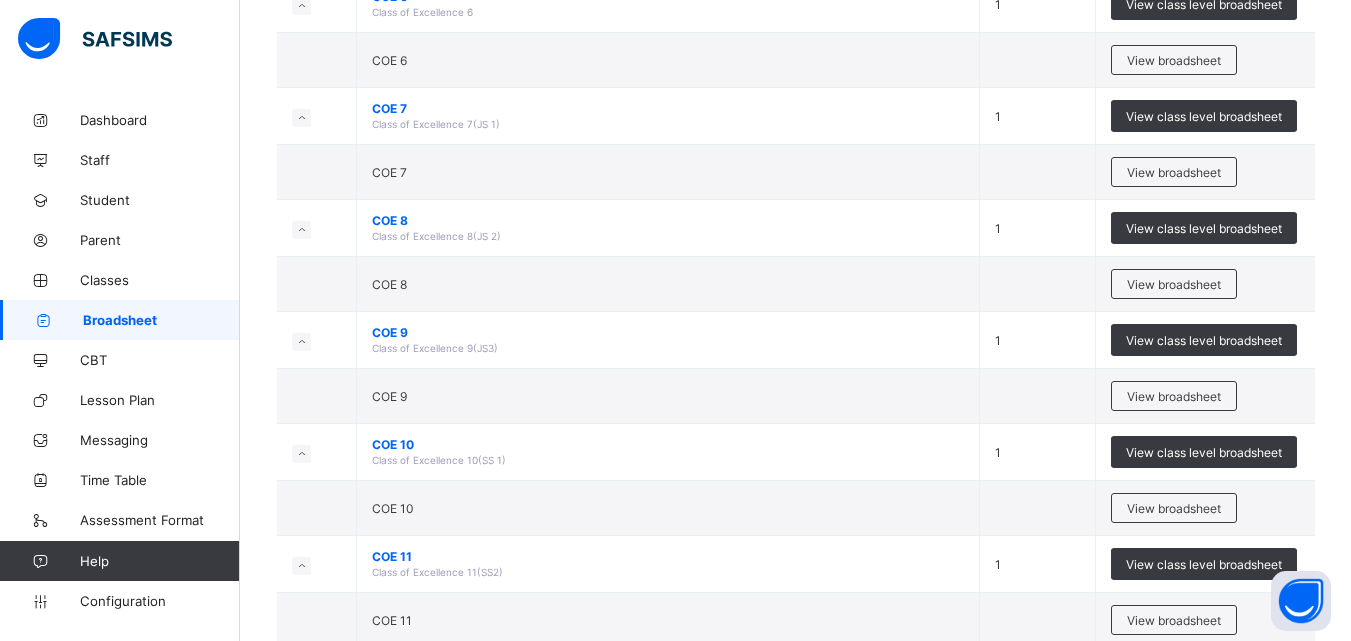 scroll, scrollTop: 3425, scrollLeft: 0, axis: vertical 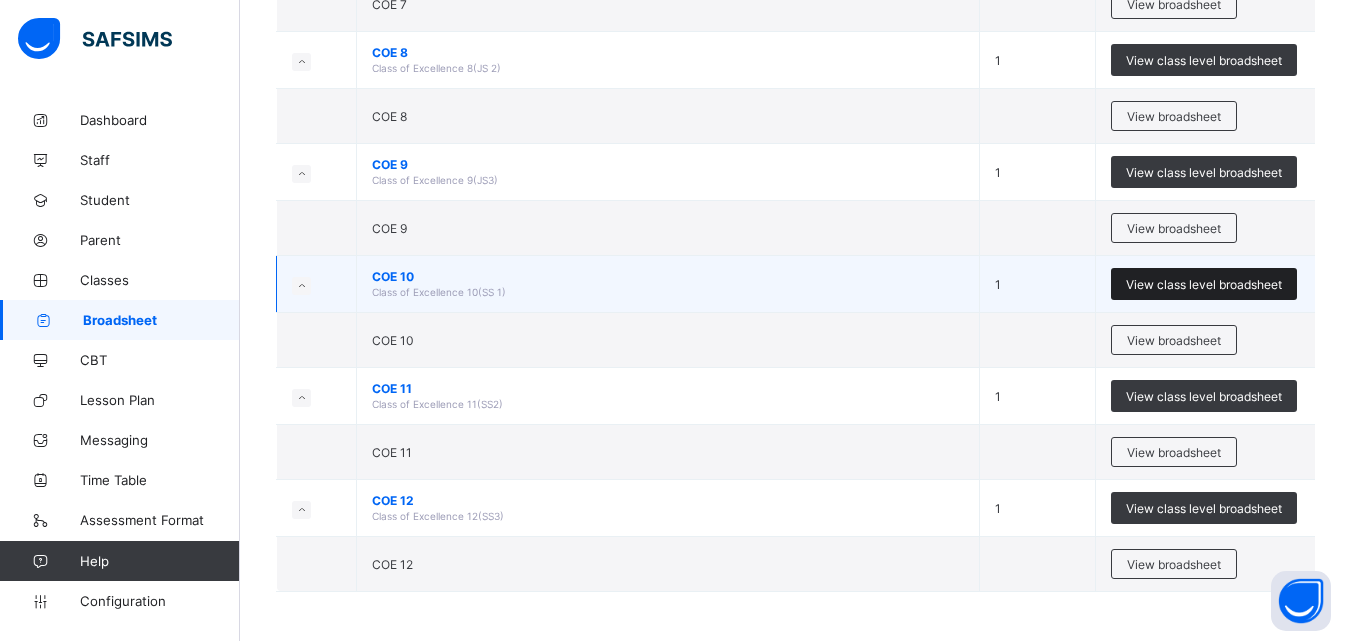 click on "View class level broadsheet" at bounding box center (1204, 284) 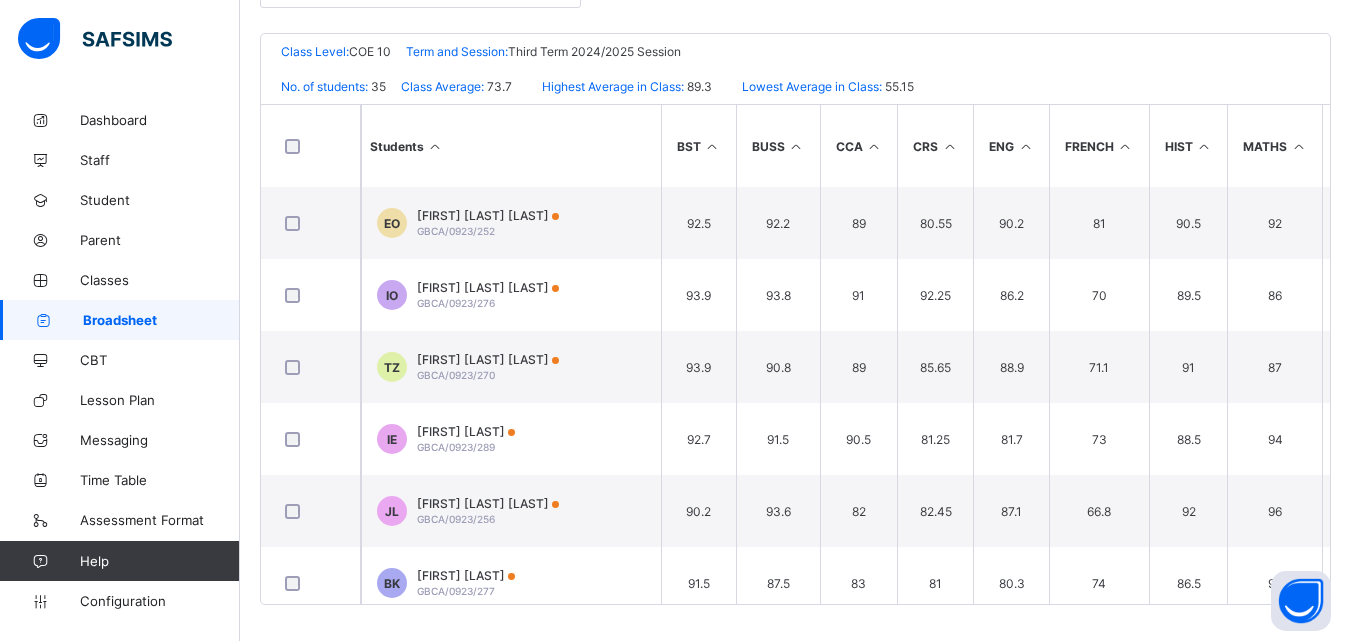 scroll, scrollTop: 0, scrollLeft: 0, axis: both 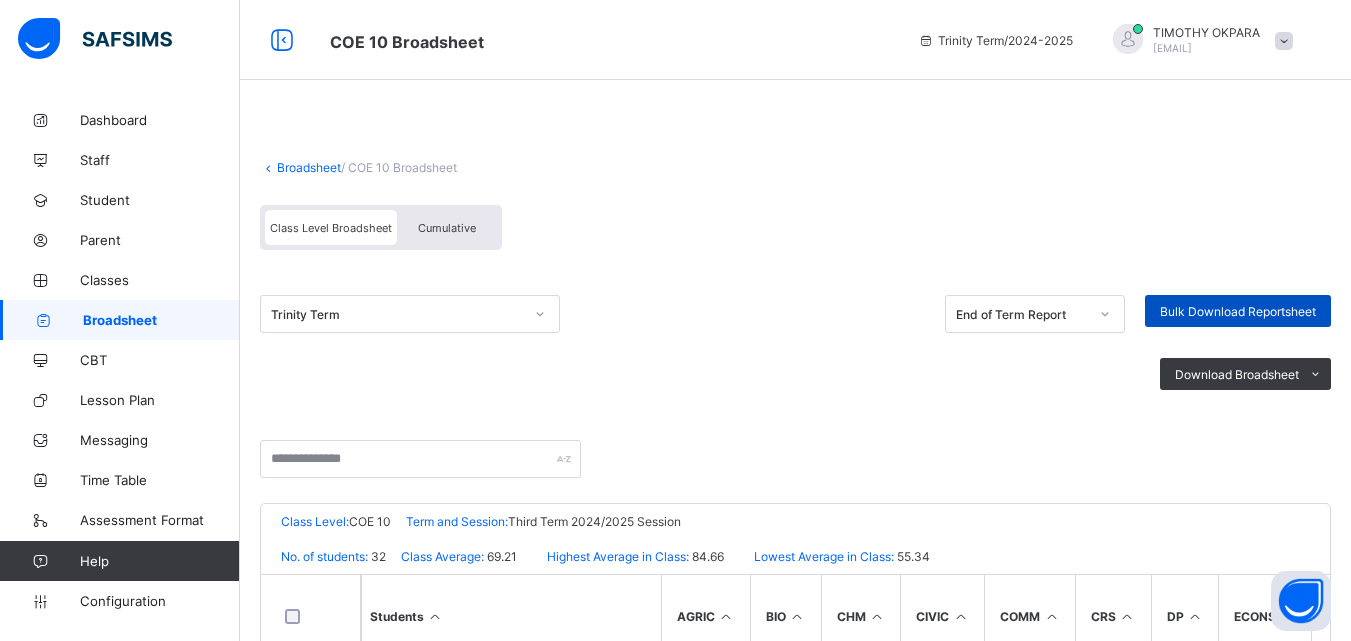 click on "Bulk Download Reportsheet" at bounding box center [1238, 311] 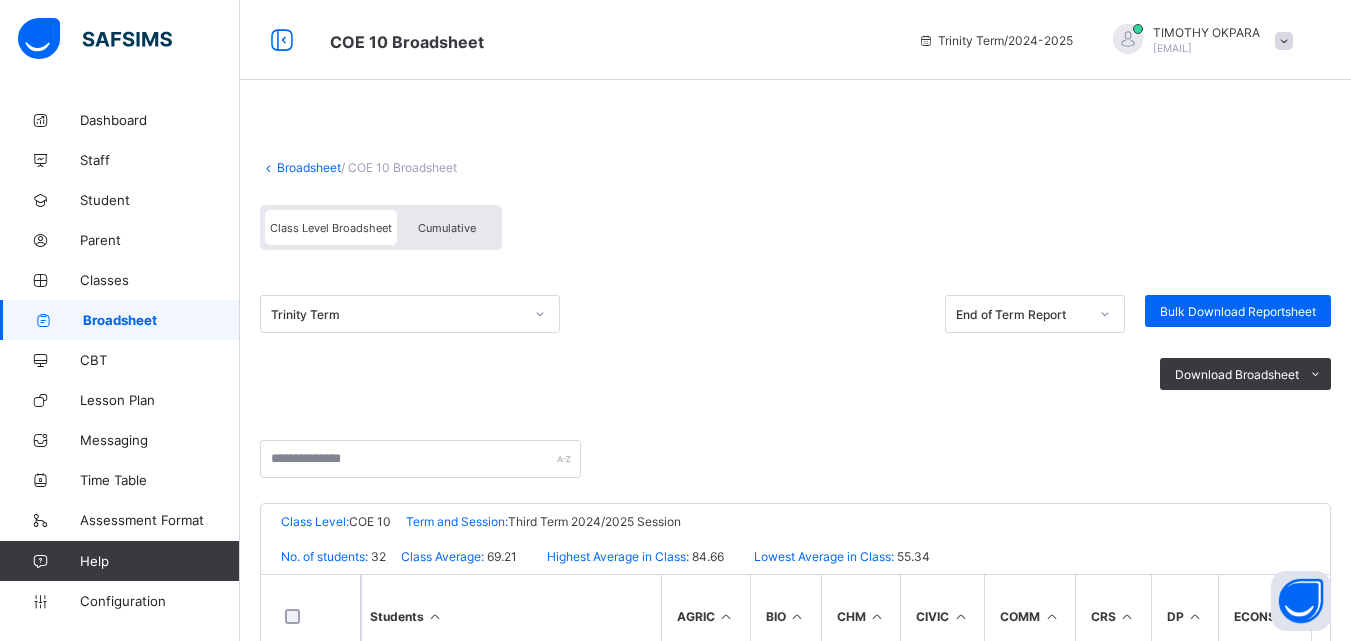 click on "Cumulative" at bounding box center (447, 227) 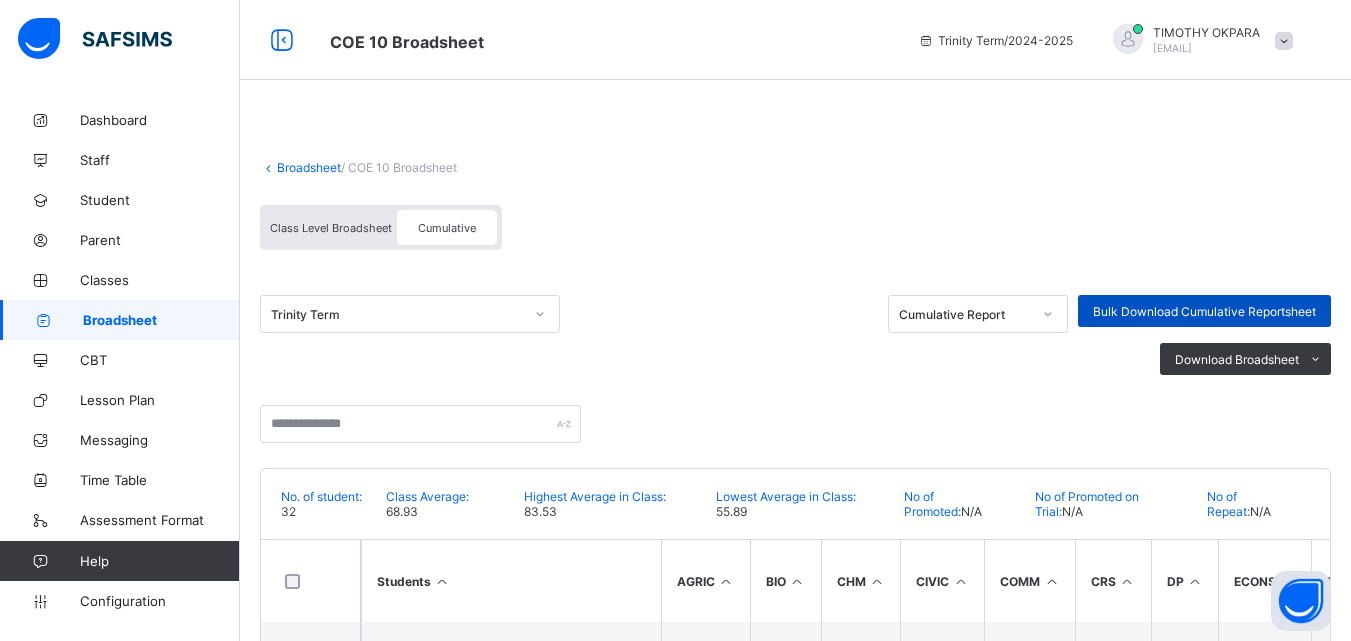 click on "Bulk Download Cumulative Reportsheet" at bounding box center (1204, 311) 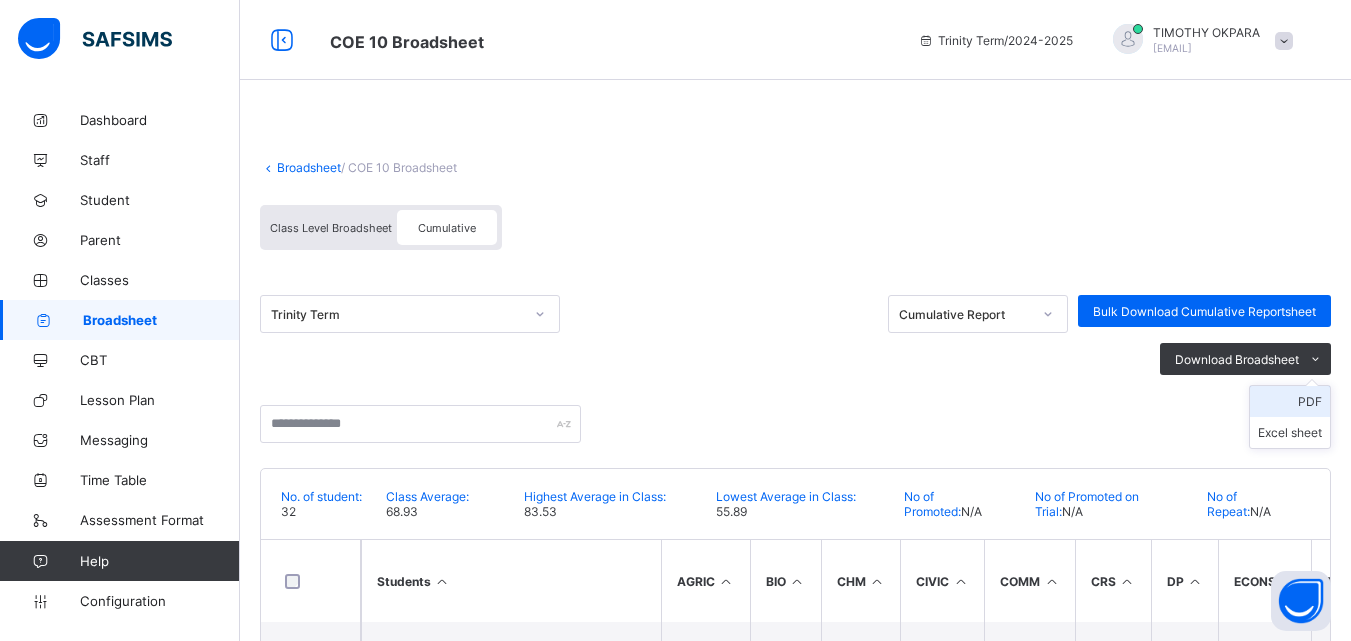 click on "PDF" at bounding box center [1290, 401] 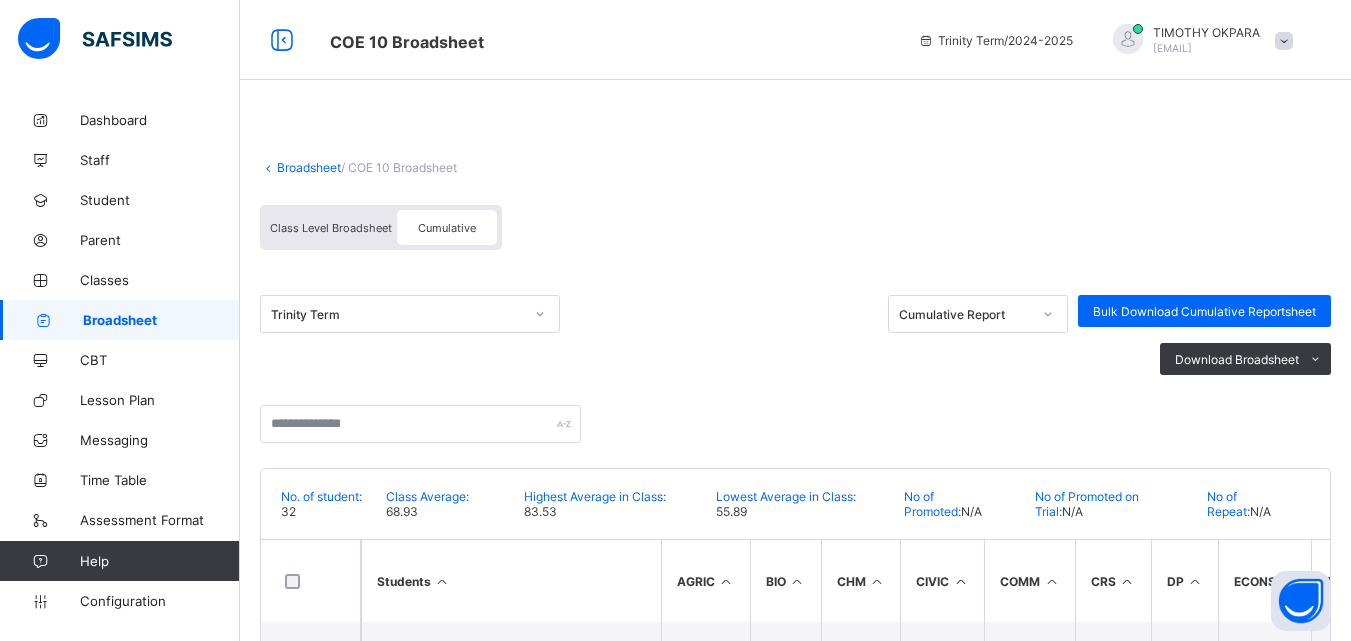 click on "Class Level Broadsheet" at bounding box center (331, 227) 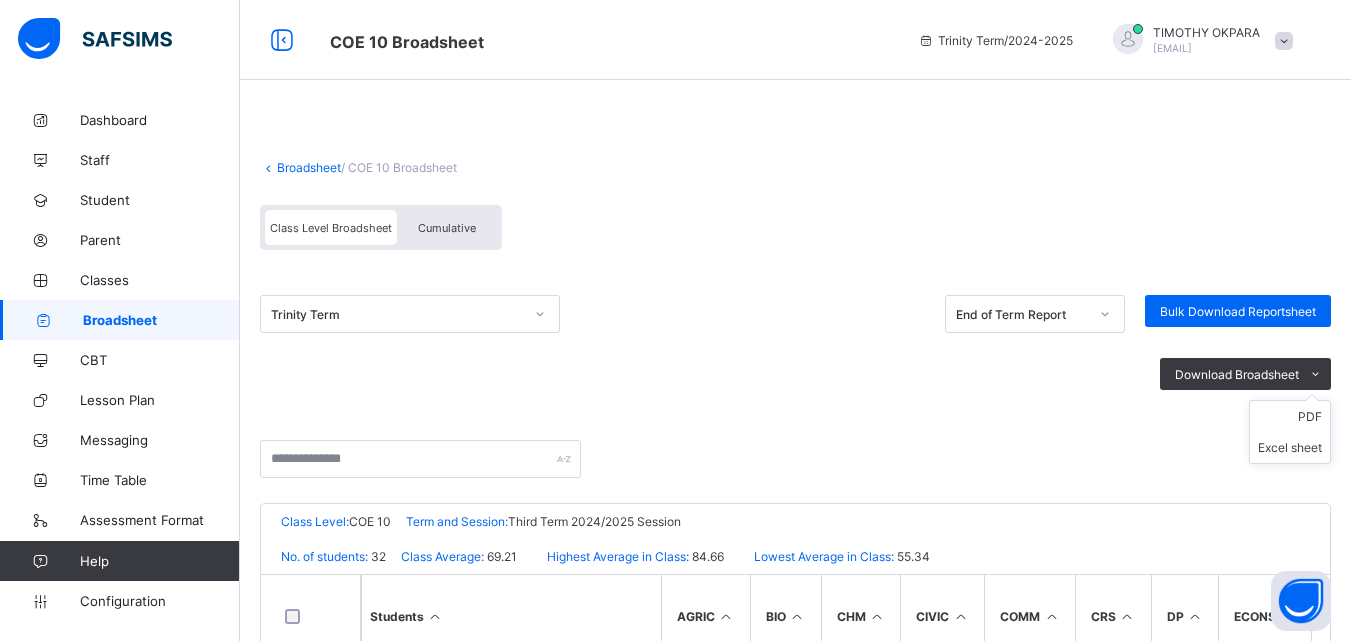 click on "PDF Excel sheet" at bounding box center (1290, 432) 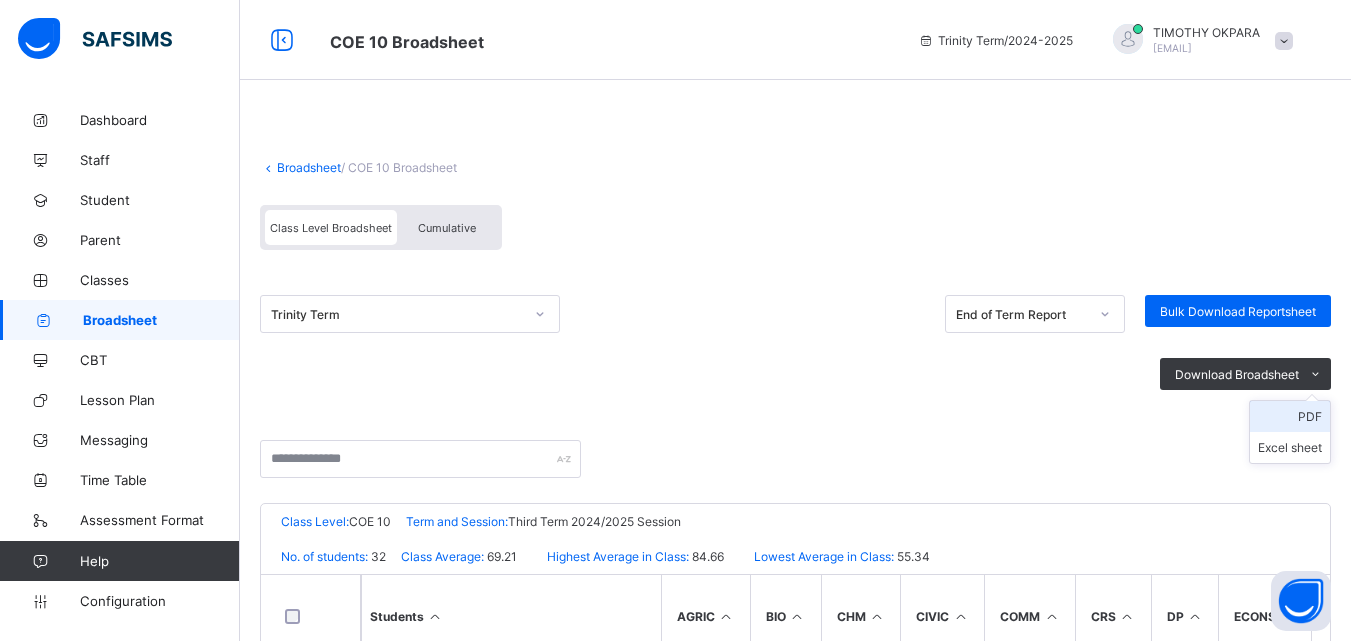click on "PDF" at bounding box center [1290, 416] 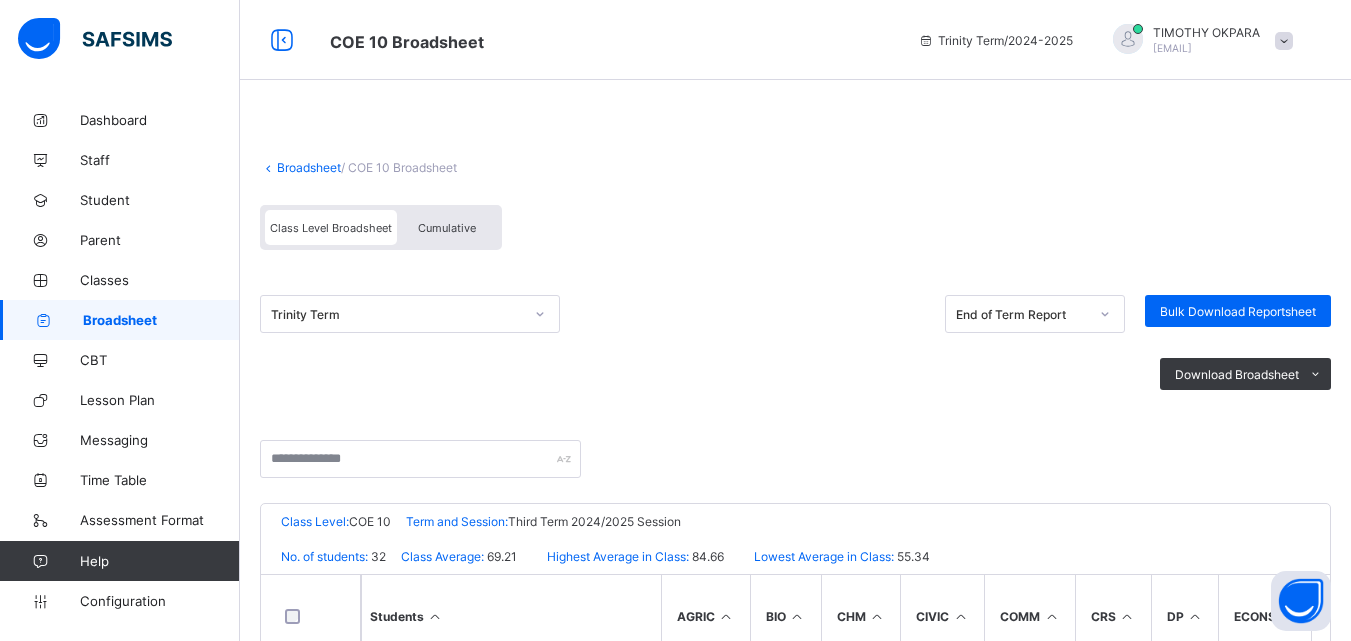 click on "Broadsheet" at bounding box center (309, 167) 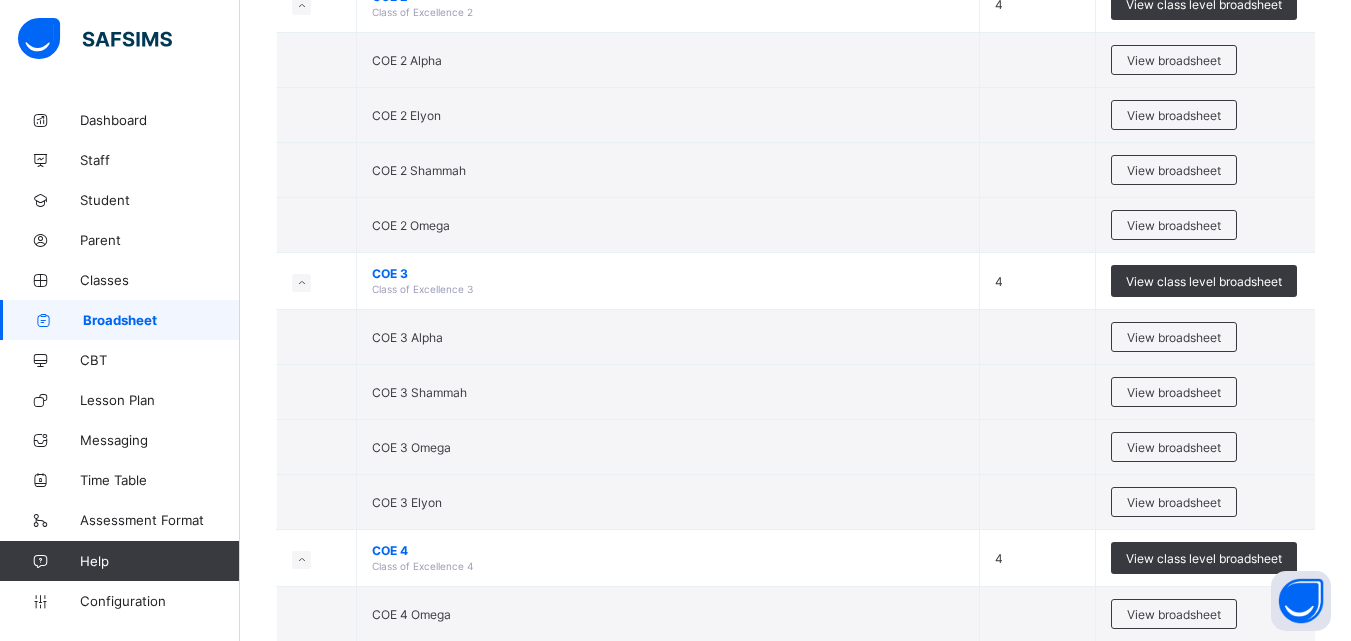 scroll, scrollTop: 2189, scrollLeft: 0, axis: vertical 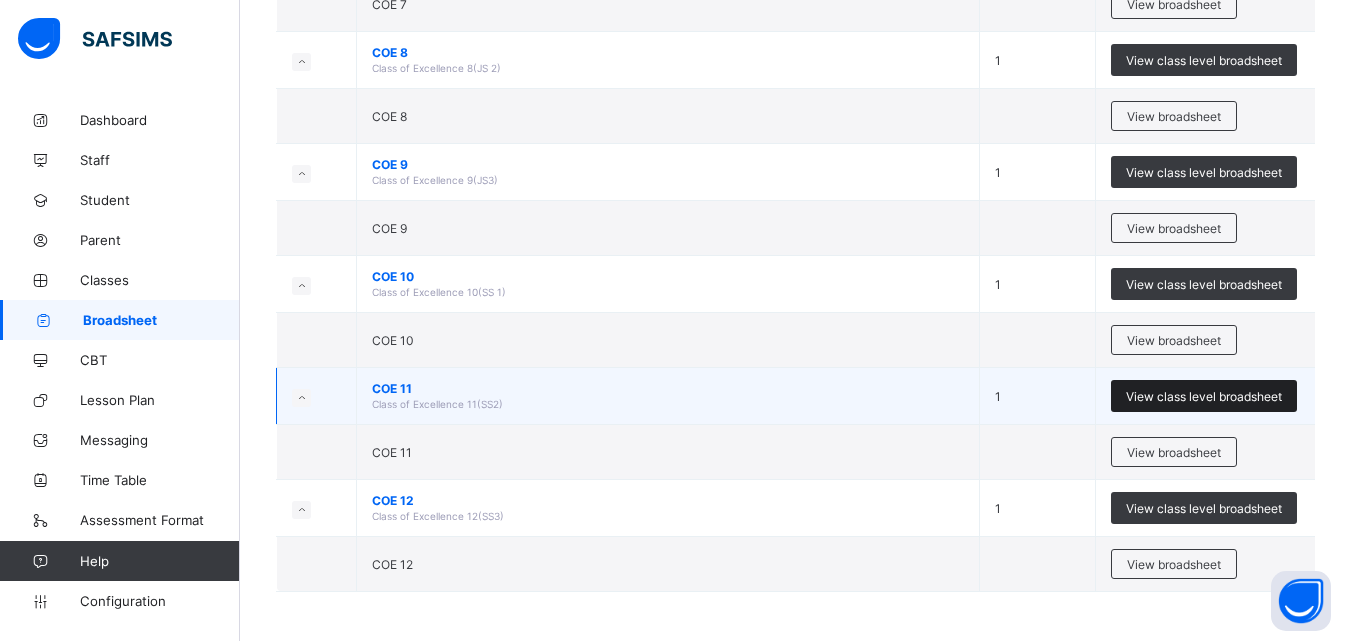 click on "View class level broadsheet" at bounding box center (1204, 396) 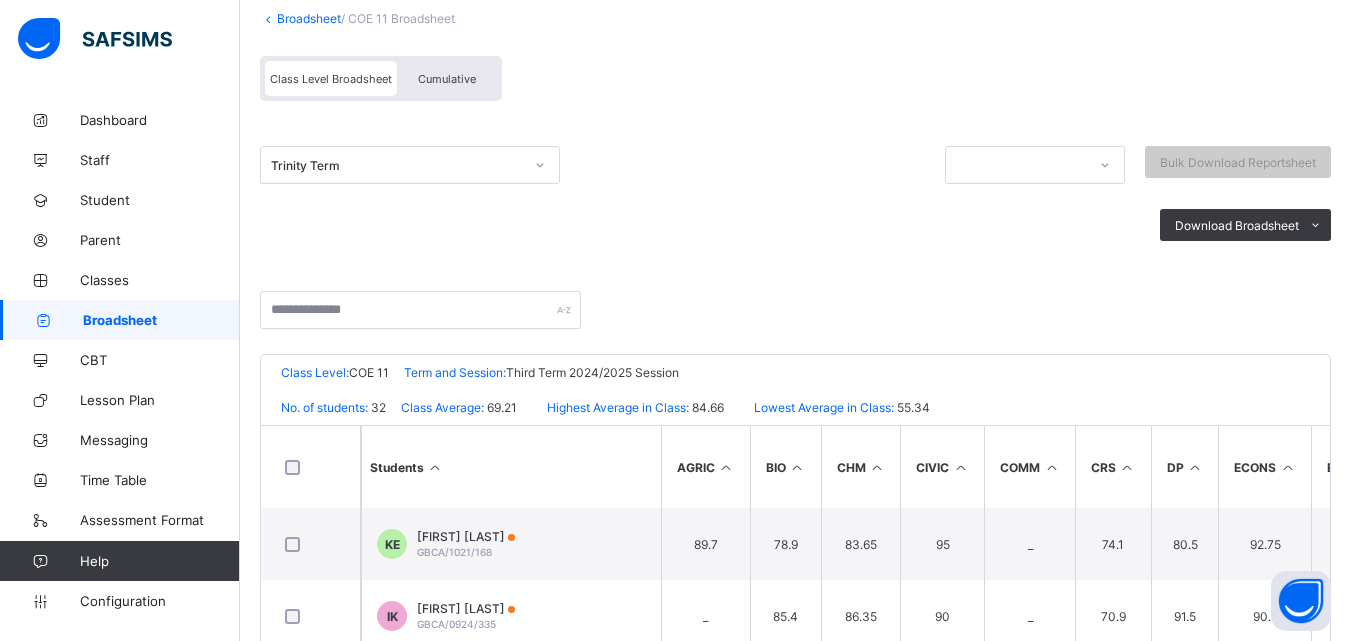scroll, scrollTop: 143, scrollLeft: 0, axis: vertical 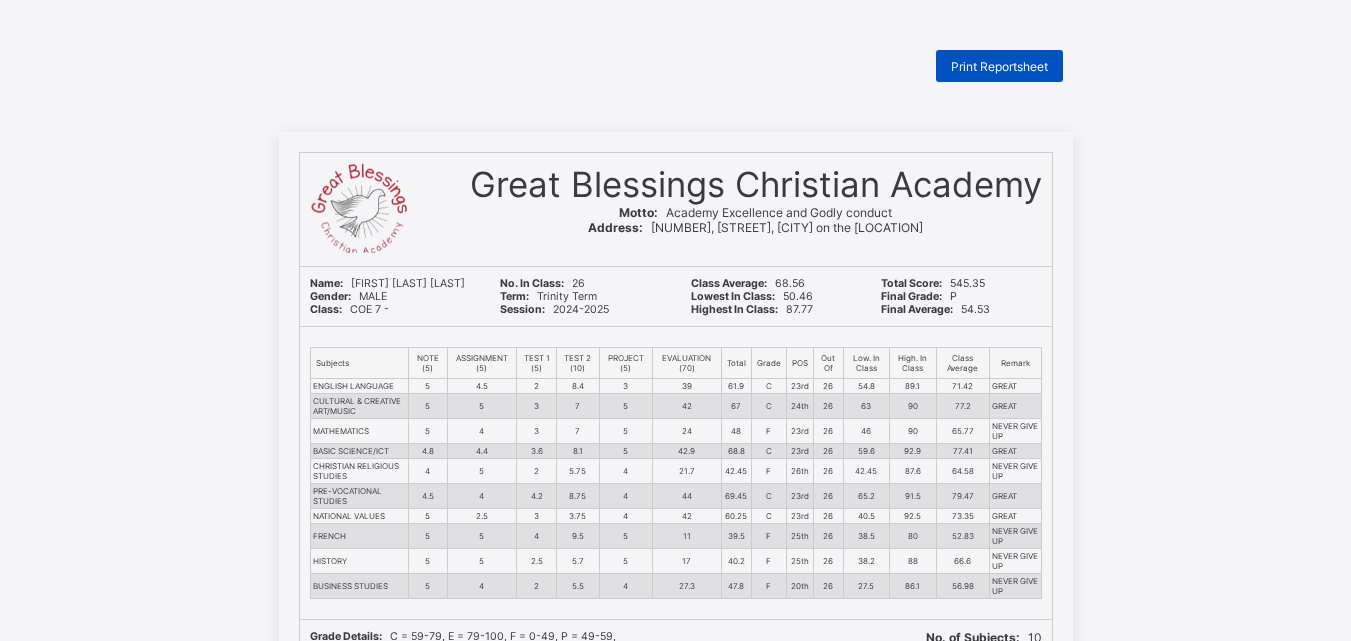 click on "Print Reportsheet" at bounding box center (999, 66) 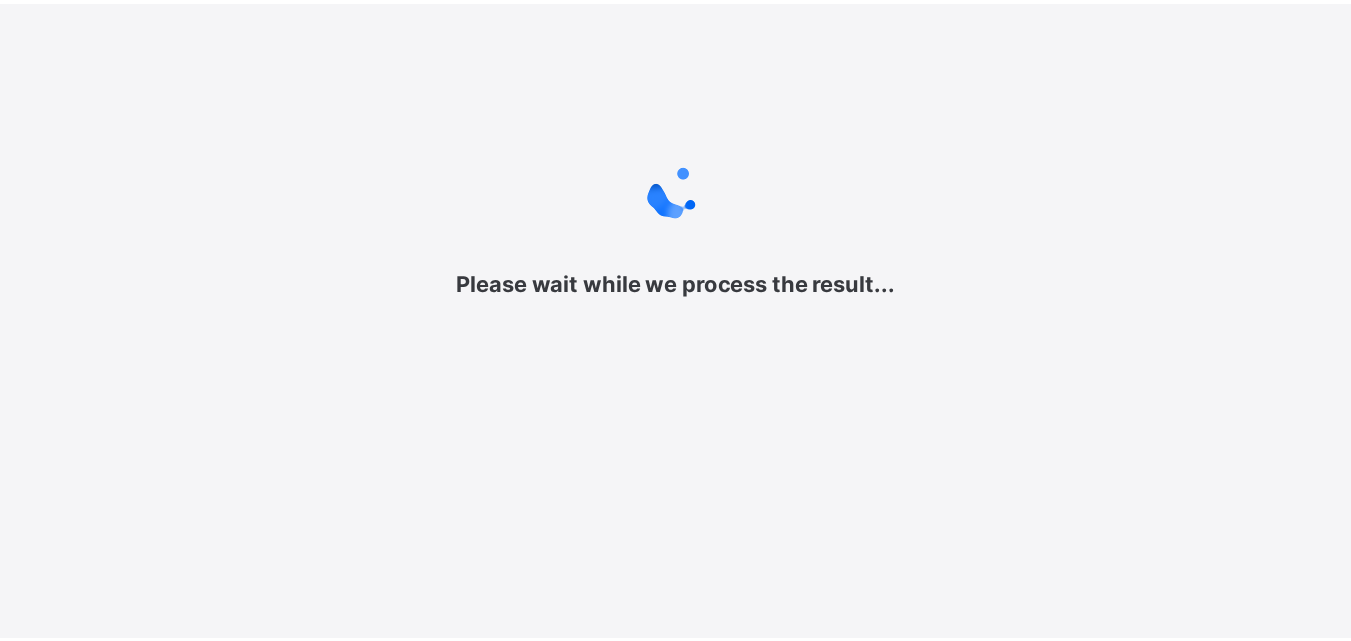 scroll, scrollTop: 0, scrollLeft: 0, axis: both 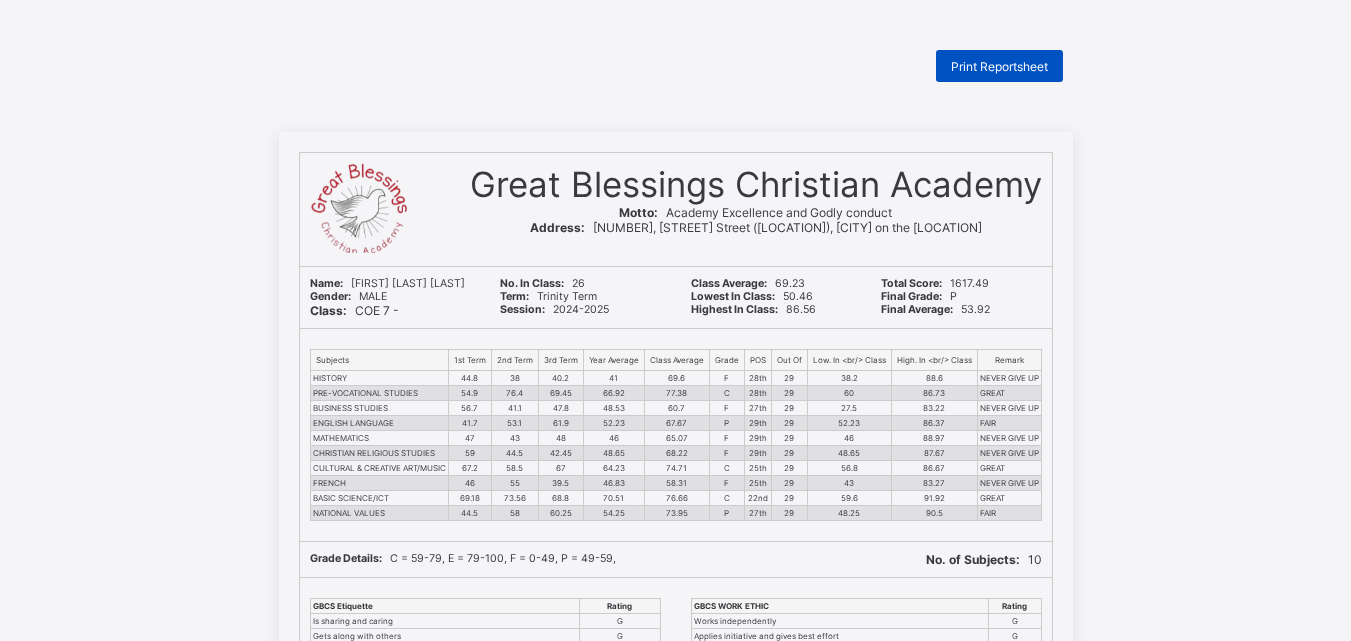 click on "Print Reportsheet" at bounding box center [999, 66] 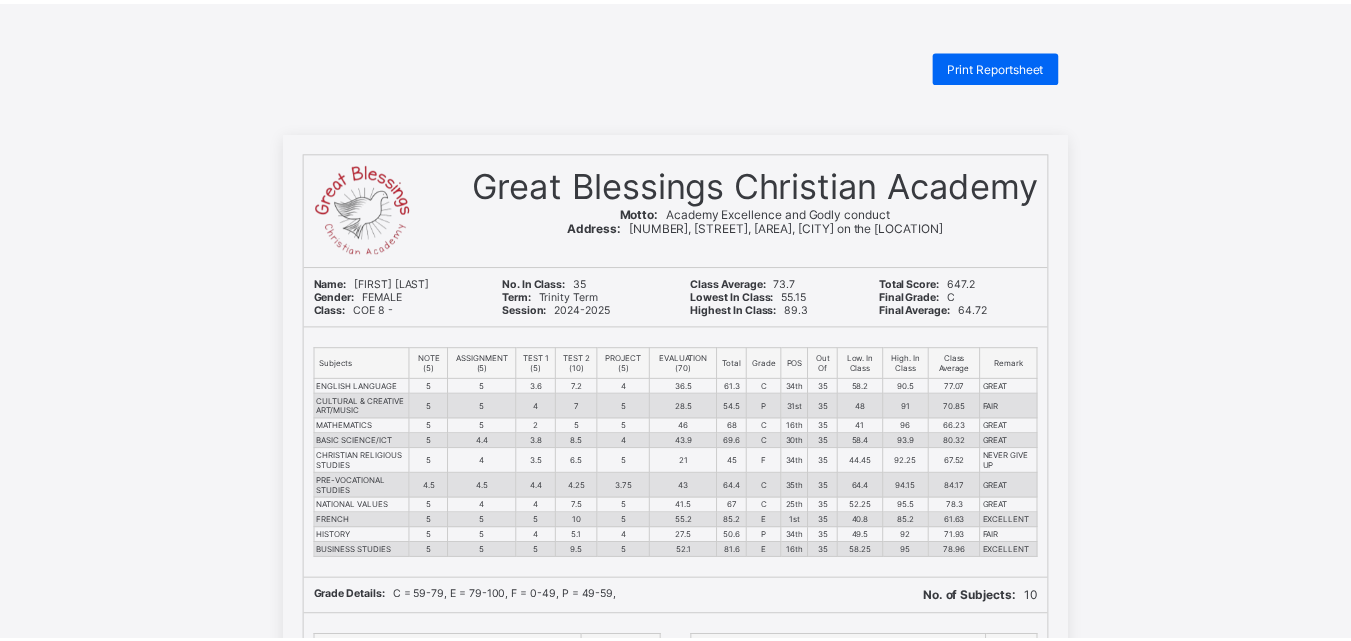 scroll, scrollTop: 0, scrollLeft: 0, axis: both 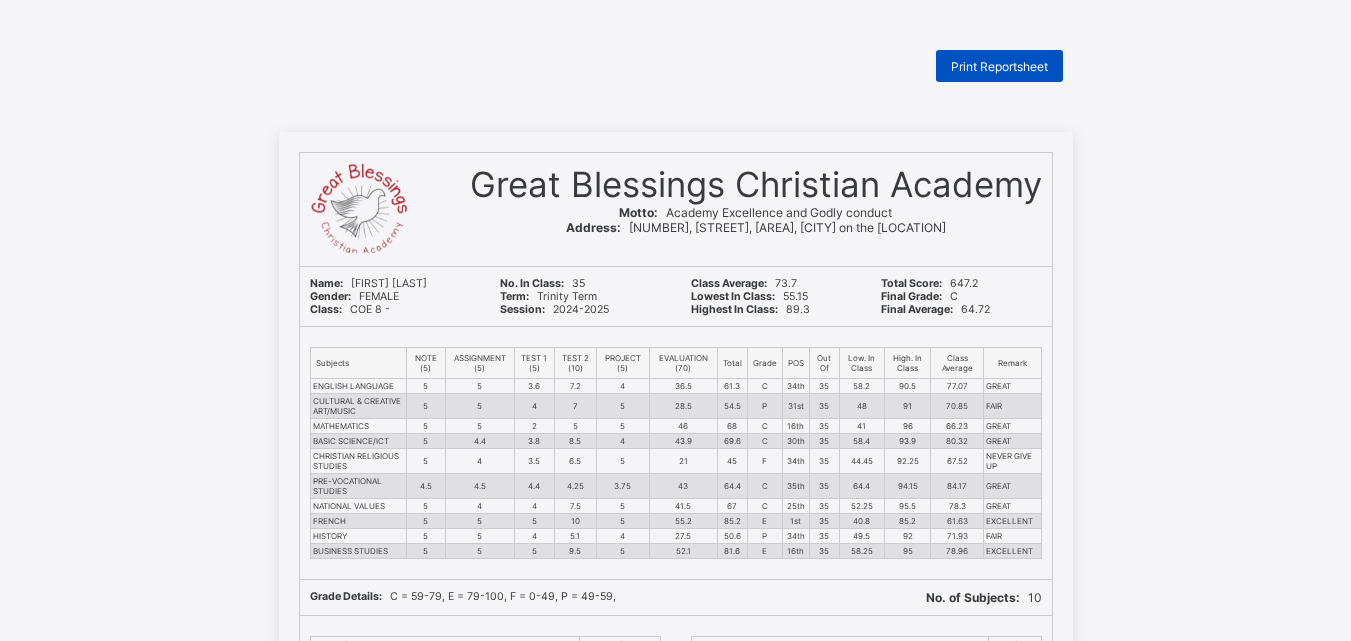 click on "Print Reportsheet" at bounding box center [999, 66] 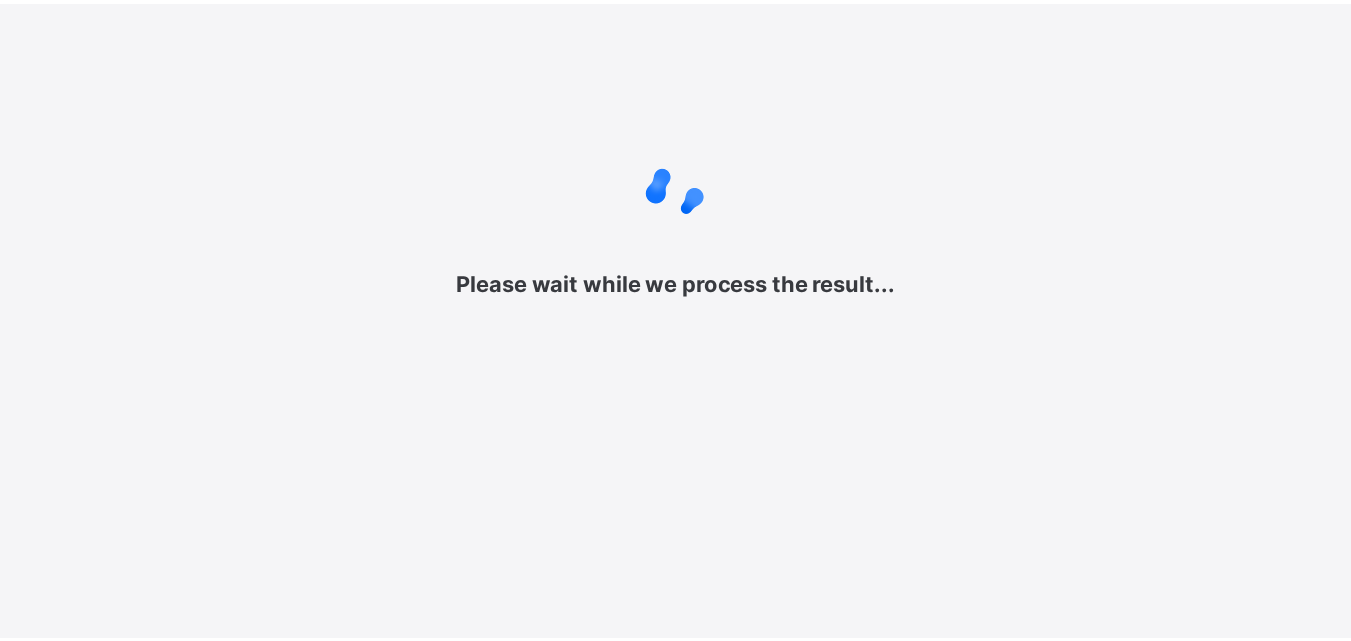 scroll, scrollTop: 0, scrollLeft: 0, axis: both 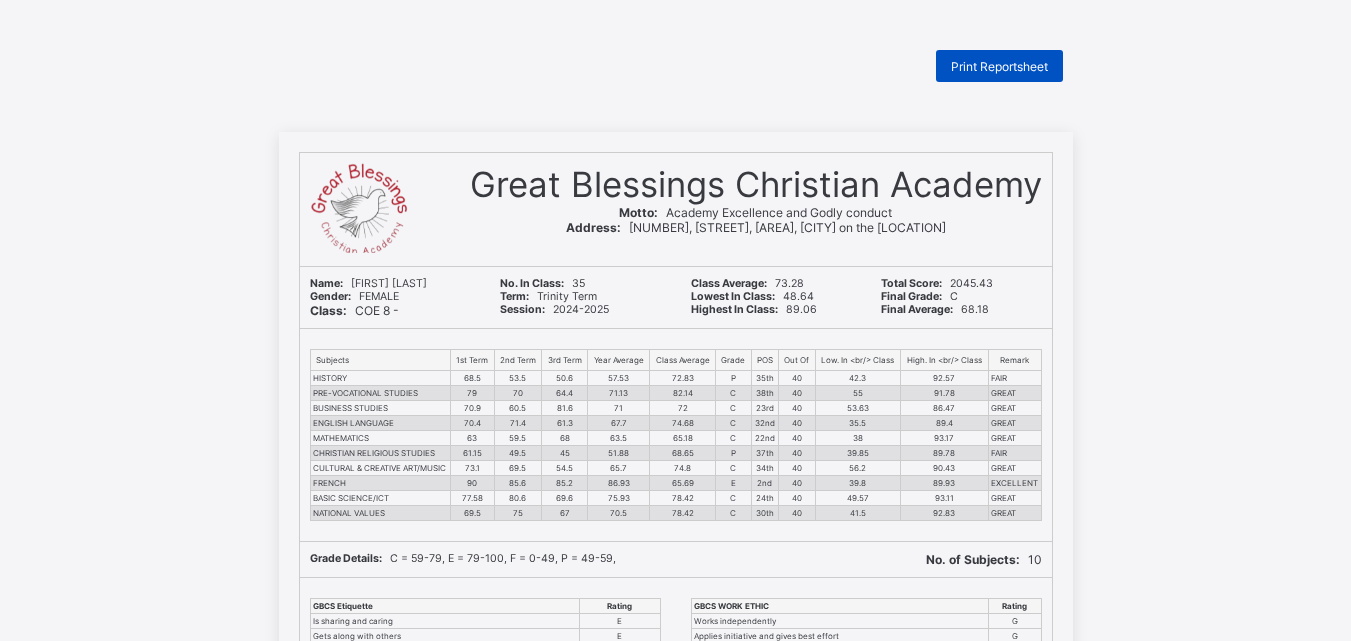 click on "Print Reportsheet" at bounding box center [999, 66] 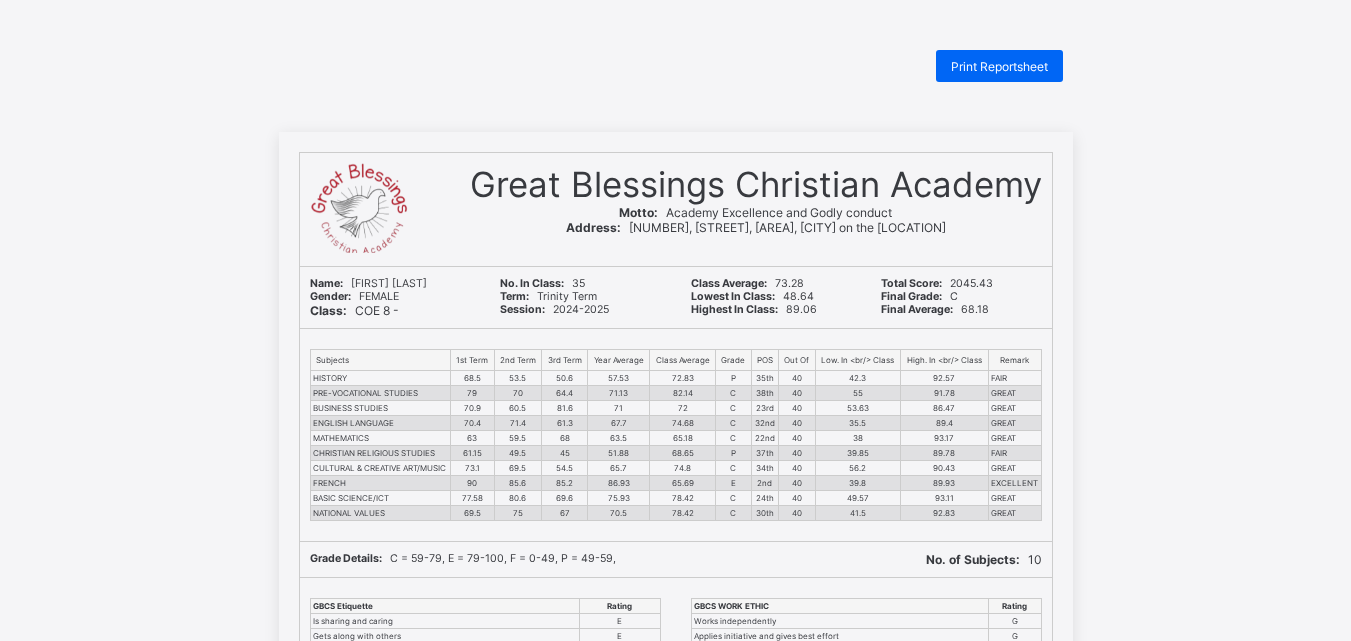 scroll, scrollTop: 0, scrollLeft: 0, axis: both 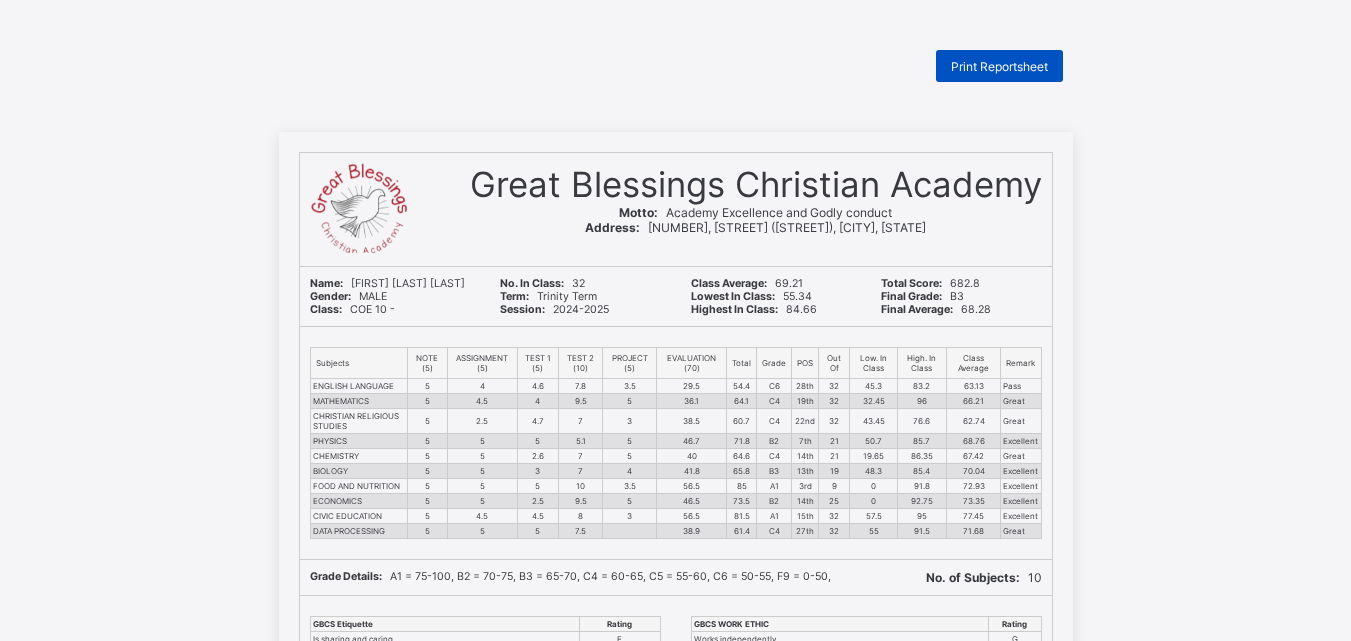 click on "Print Reportsheet" at bounding box center [999, 66] 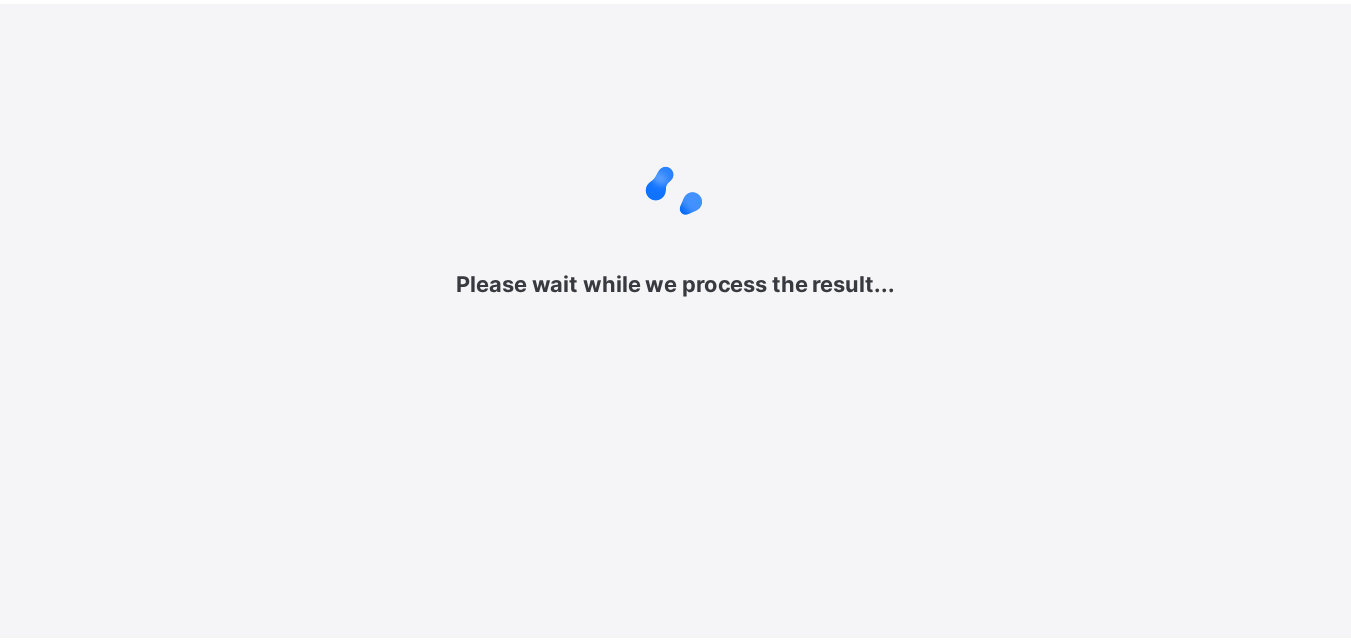 scroll, scrollTop: 0, scrollLeft: 0, axis: both 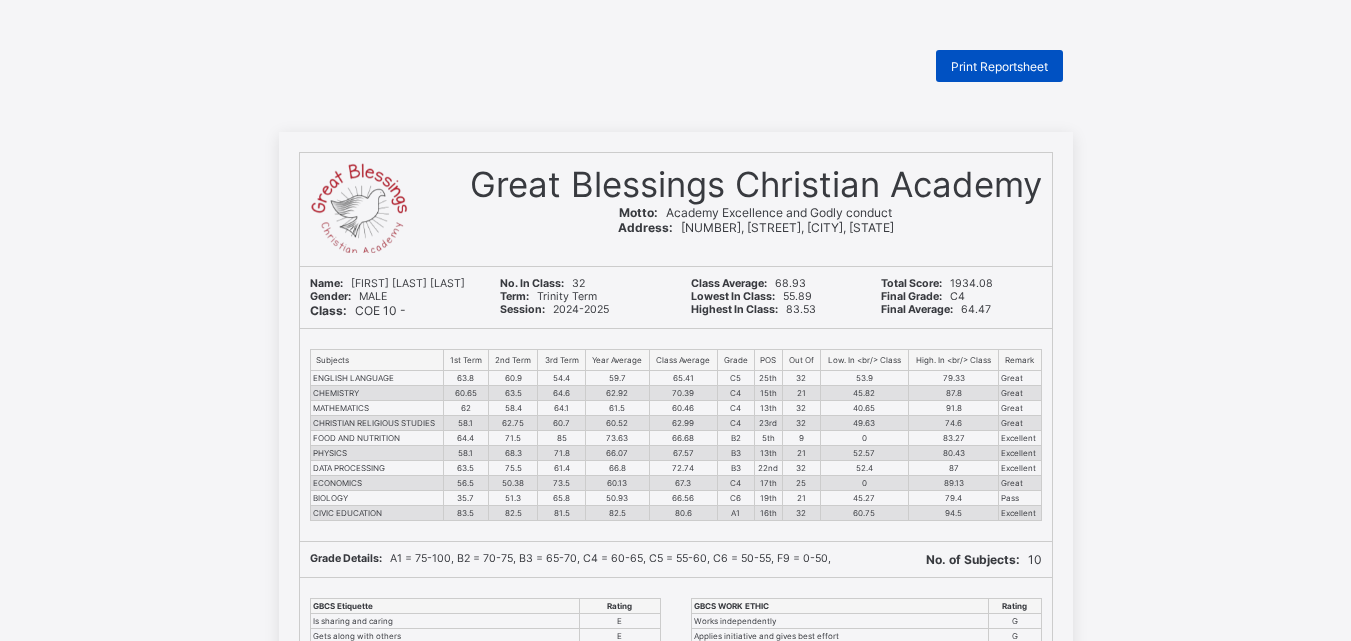 click on "Print Reportsheet" at bounding box center [999, 66] 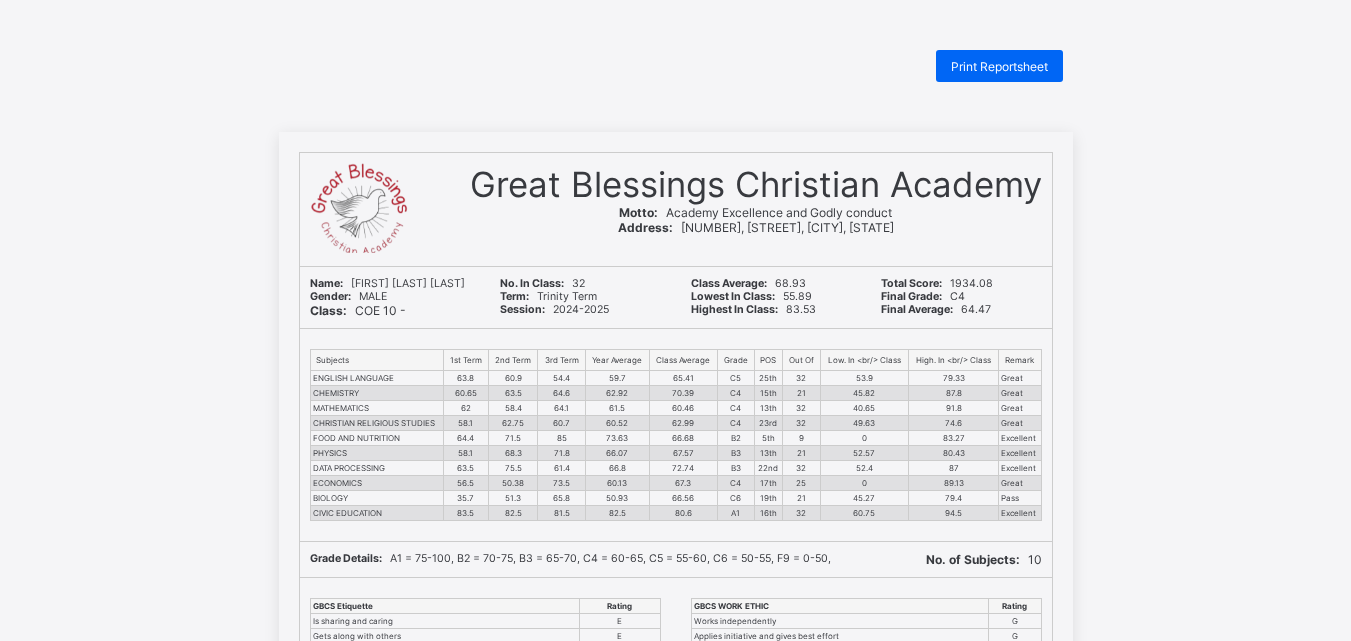 scroll, scrollTop: 0, scrollLeft: 0, axis: both 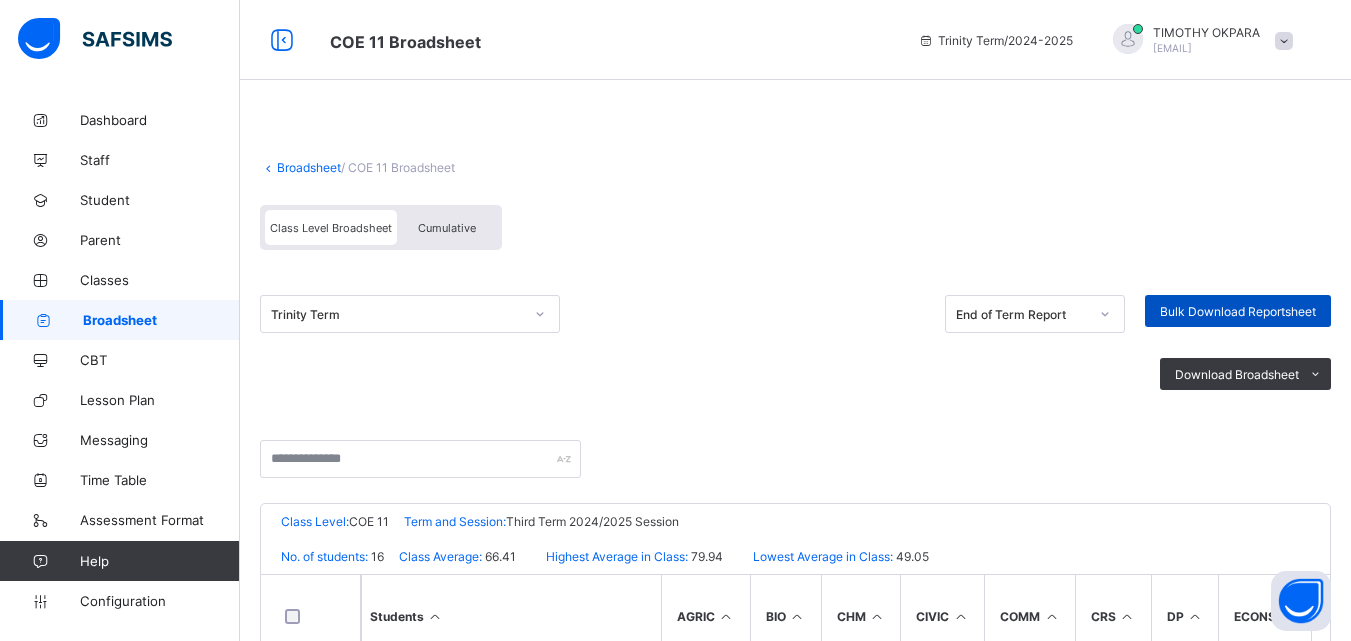 click on "Bulk Download Reportsheet" at bounding box center (1238, 311) 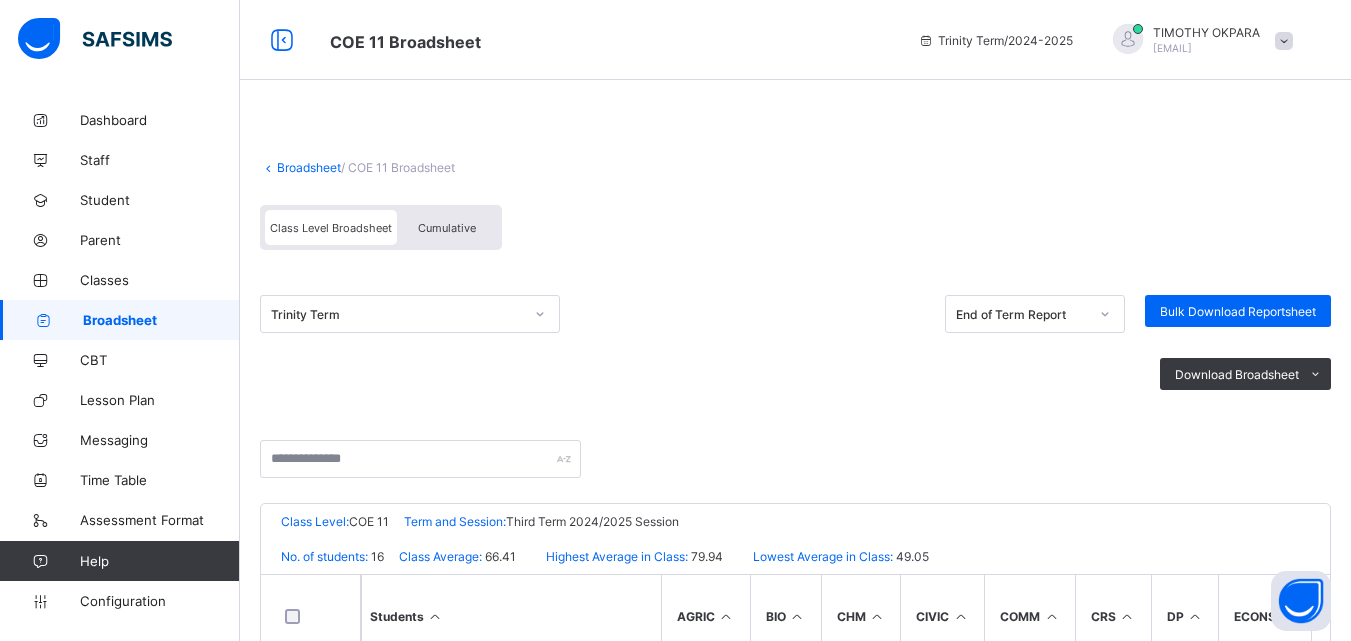 click on "Cumulative" at bounding box center (447, 228) 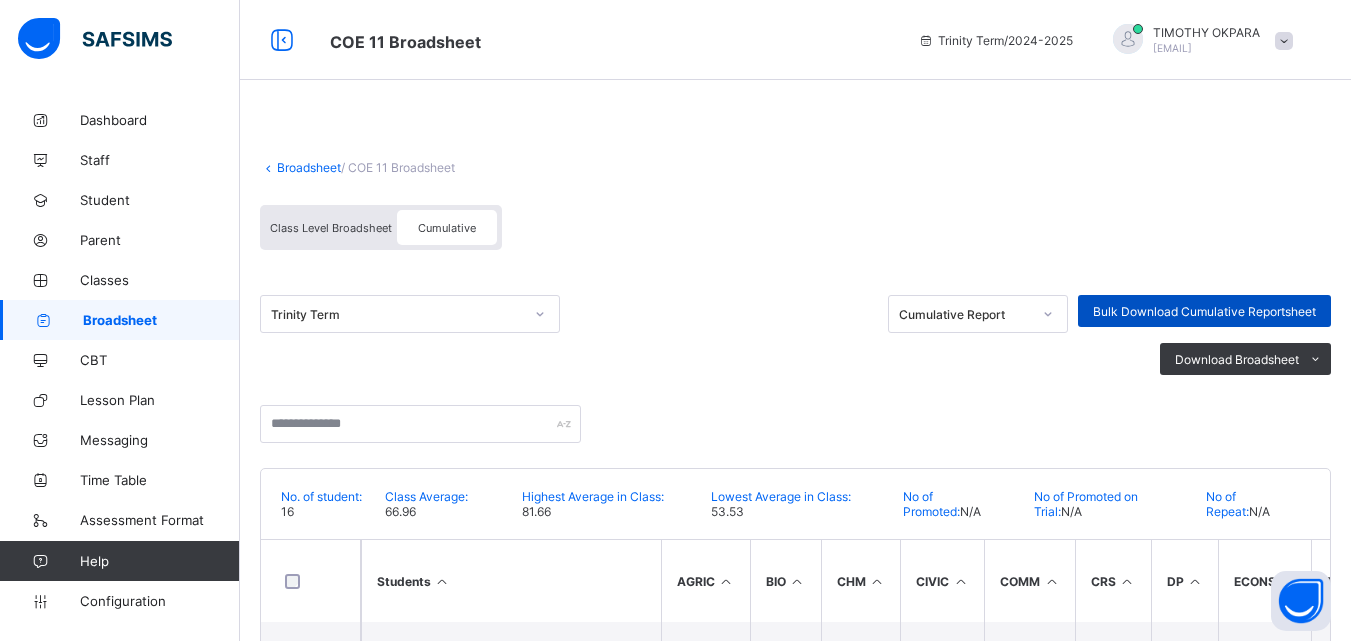 click on "Bulk Download Cumulative Reportsheet" at bounding box center (1204, 311) 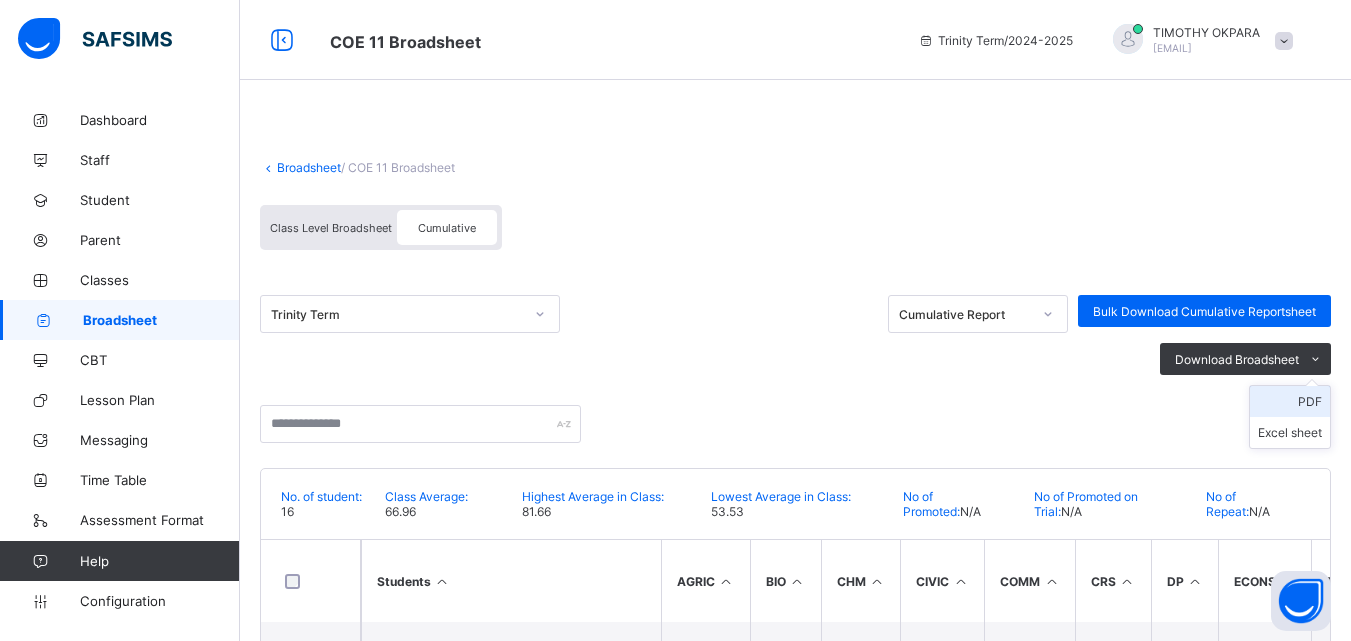 click on "PDF" at bounding box center (1290, 401) 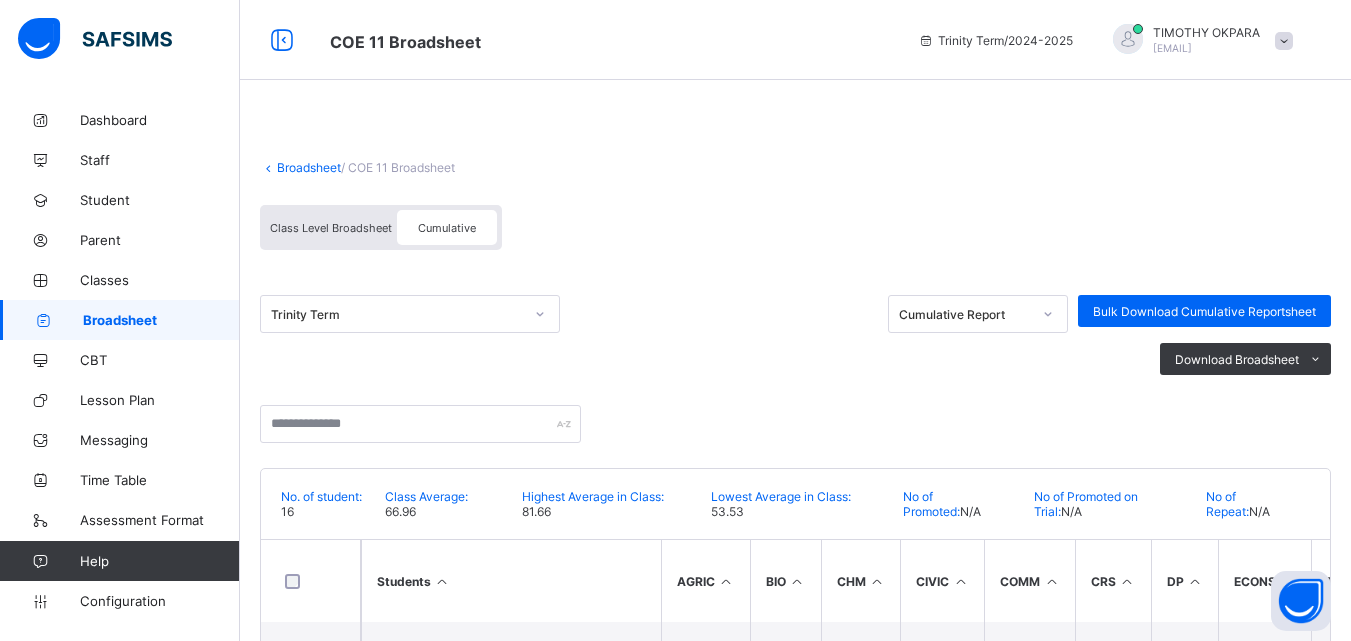 click on "Class Level Broadsheet" at bounding box center [331, 228] 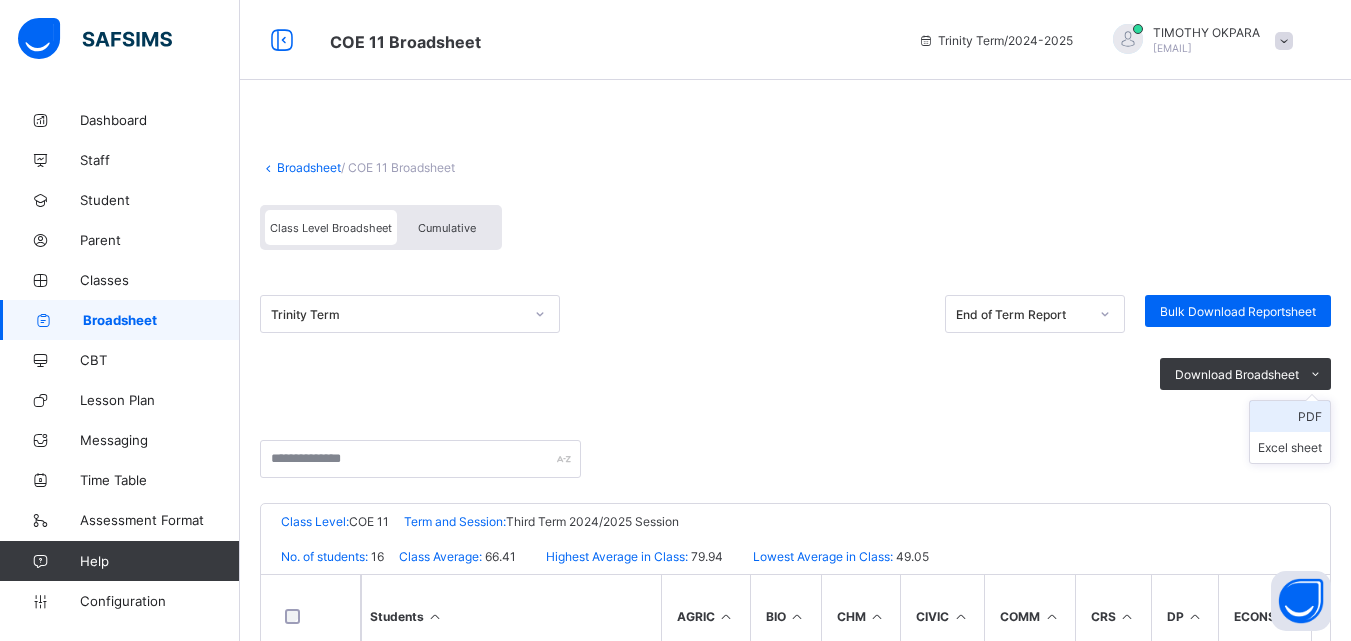 click on "PDF" at bounding box center (1290, 416) 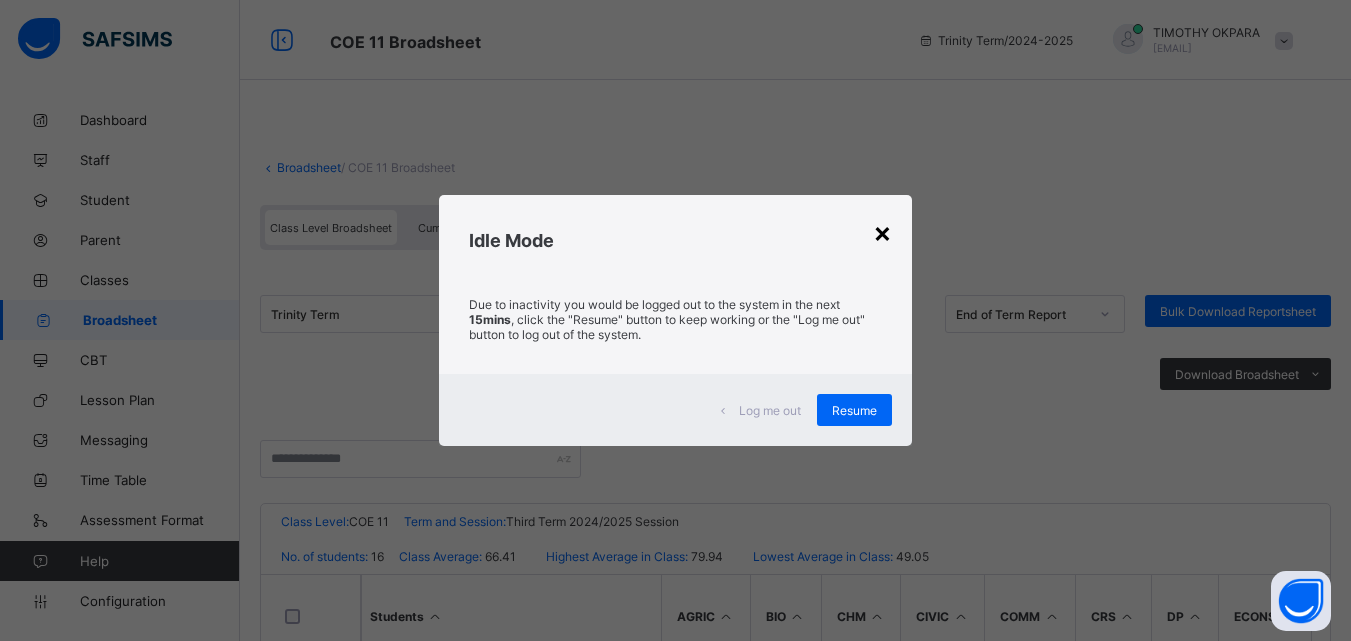 click on "×" at bounding box center (882, 232) 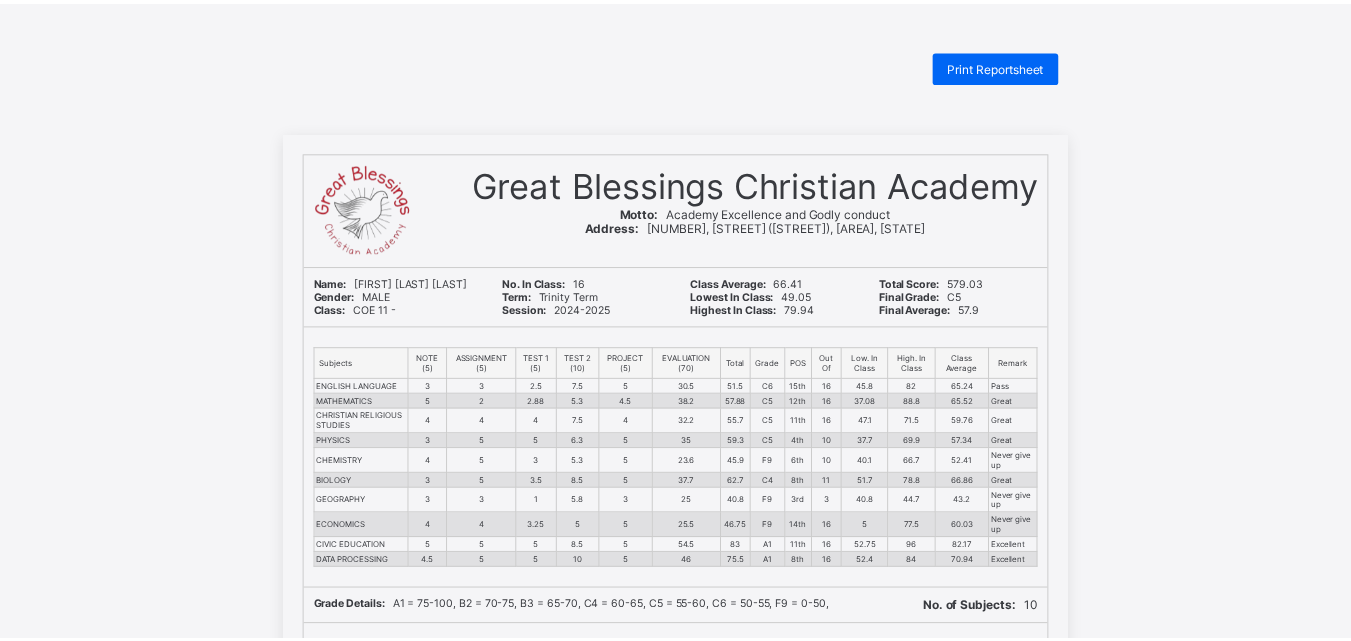 scroll, scrollTop: 0, scrollLeft: 0, axis: both 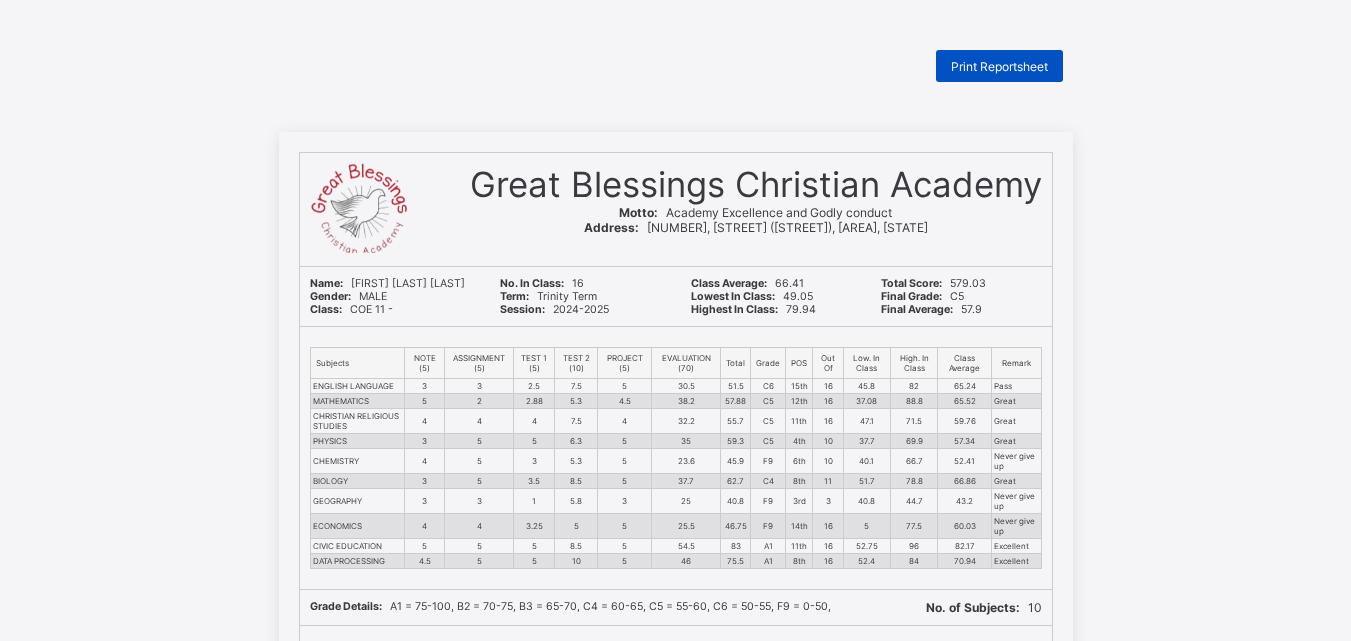 click on "Print Reportsheet" at bounding box center (999, 66) 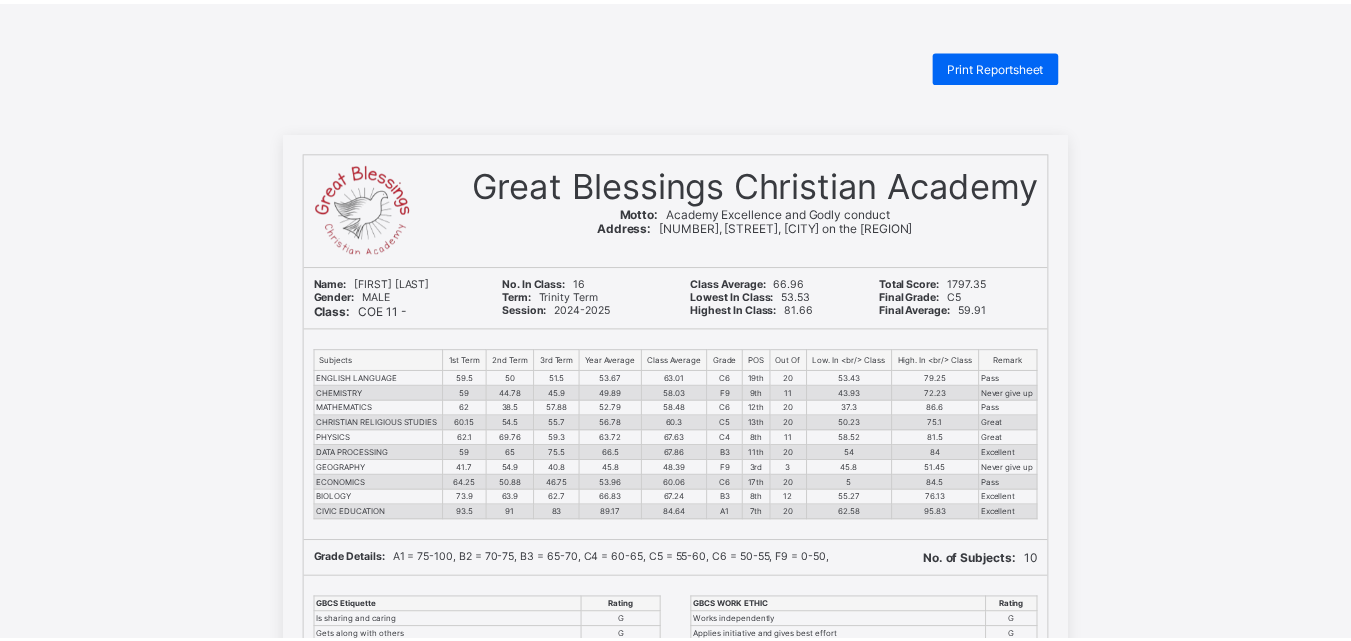 scroll, scrollTop: 0, scrollLeft: 0, axis: both 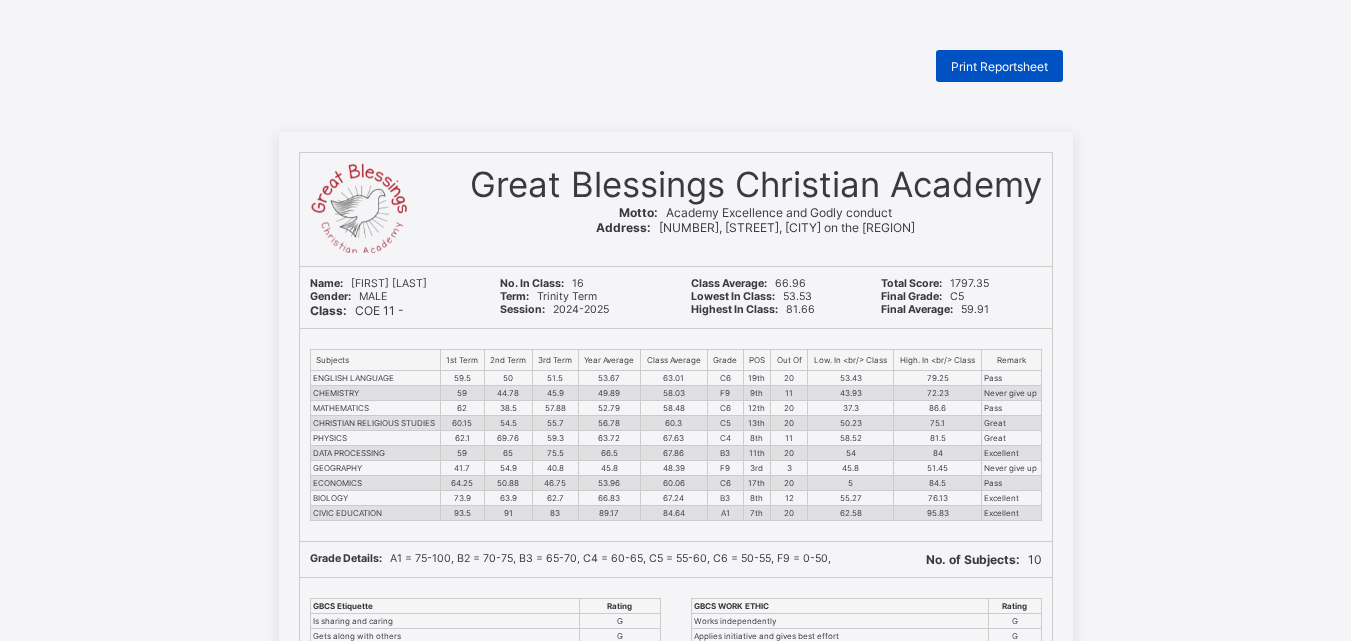 click on "Print Reportsheet" at bounding box center [999, 66] 